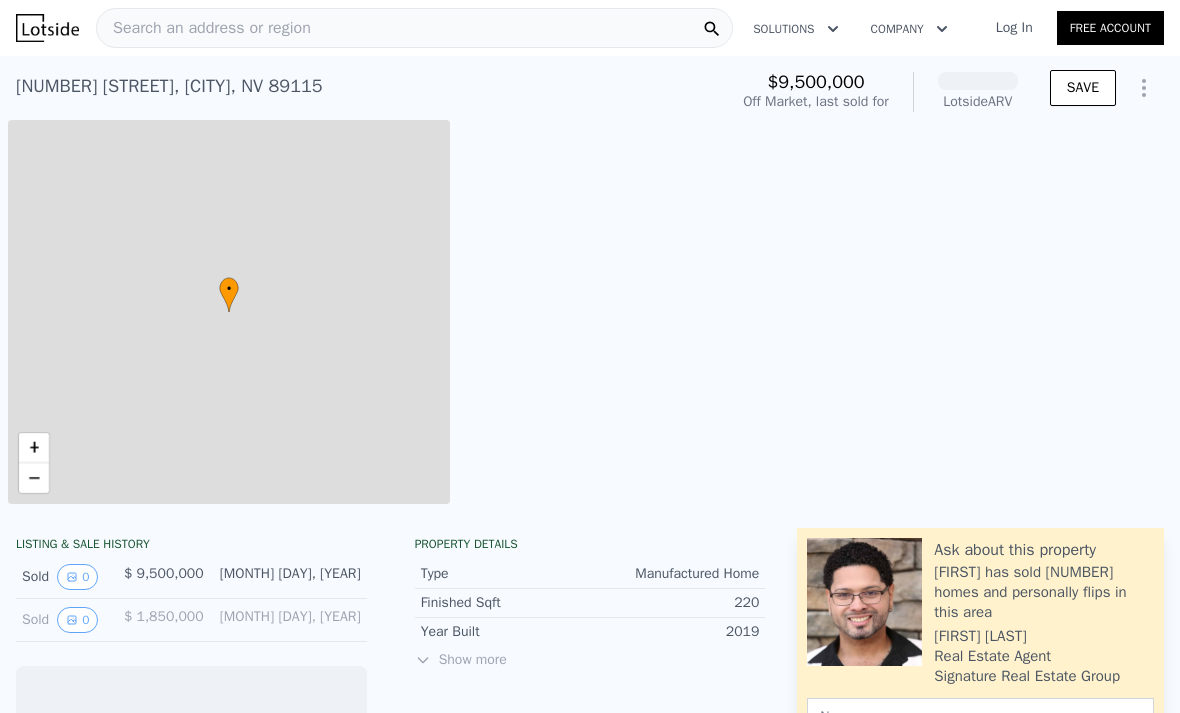 scroll, scrollTop: 0, scrollLeft: 0, axis: both 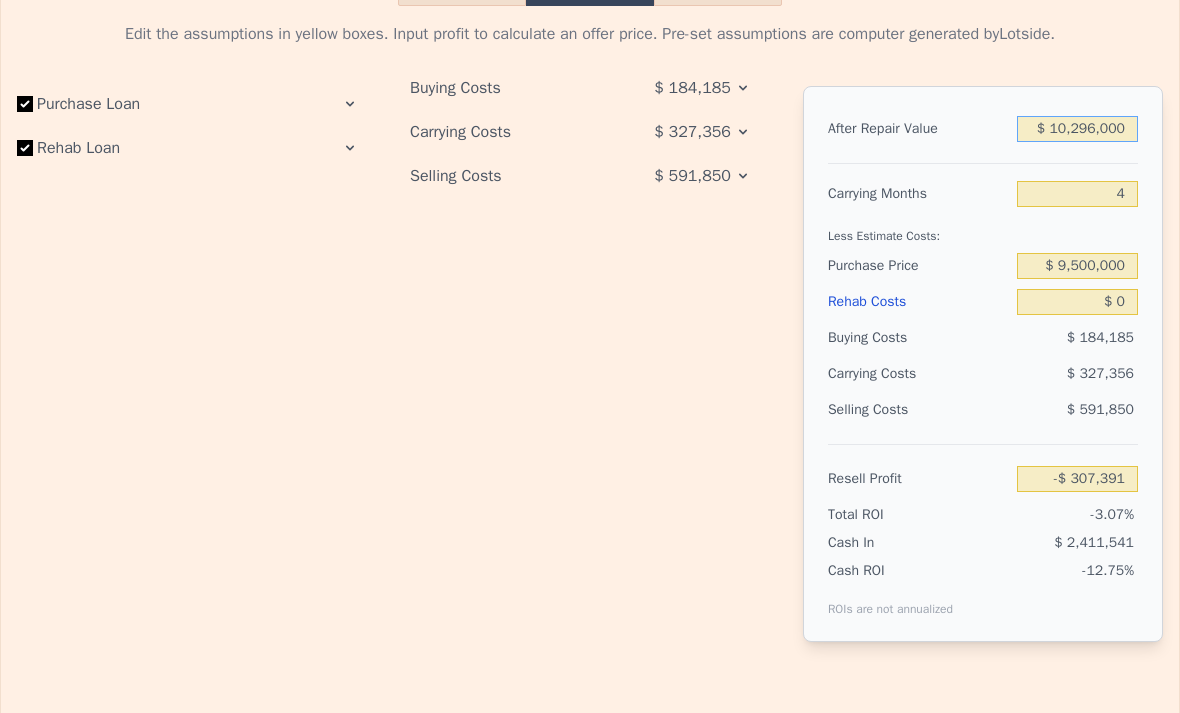 click on "$ 10,296,000" at bounding box center (1077, 129) 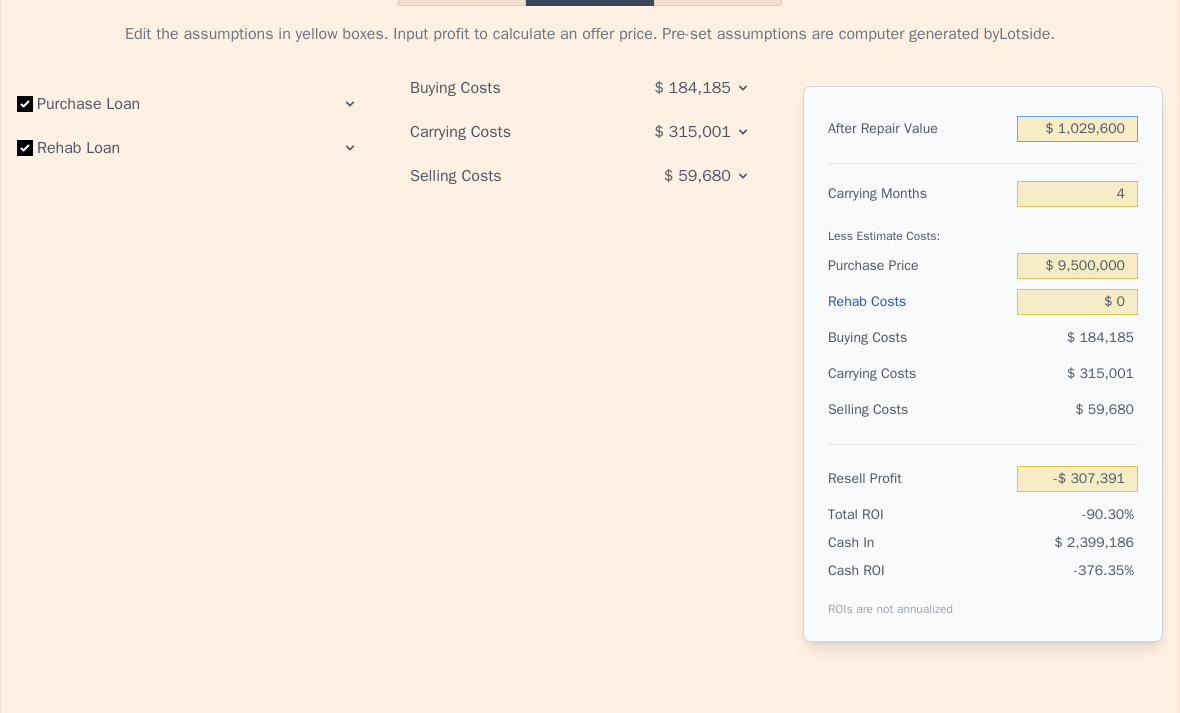 type on "$ 102,960" 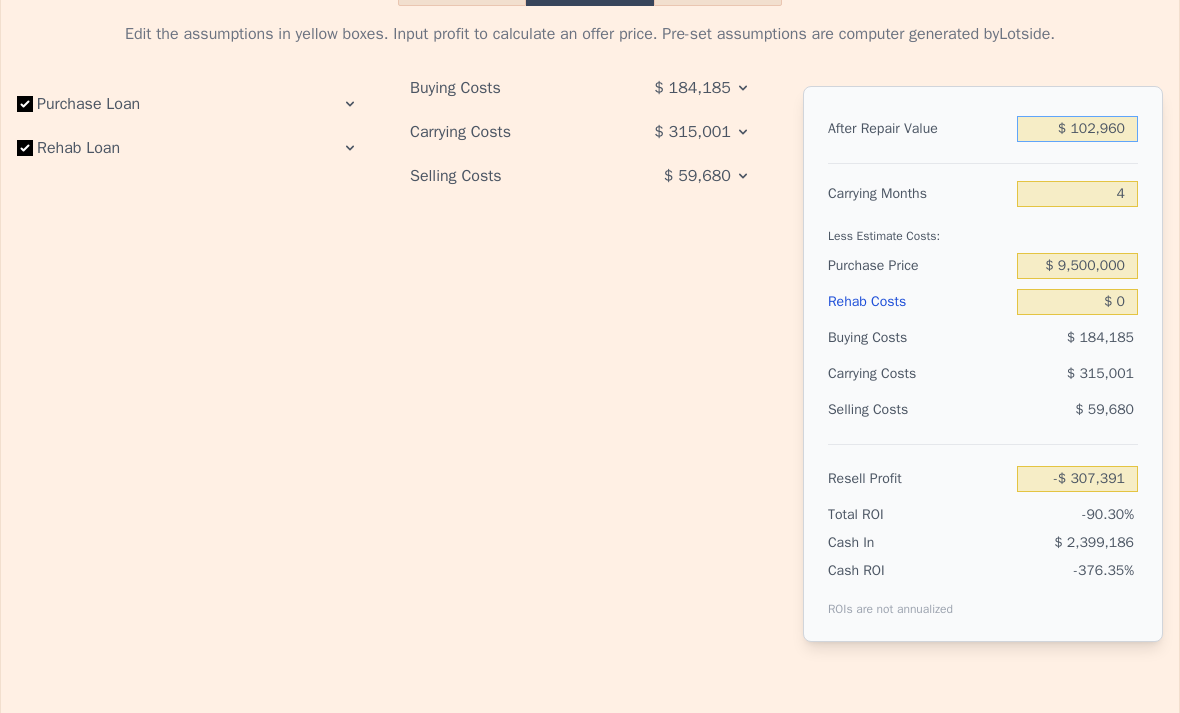 type on "-$ 9,029,266" 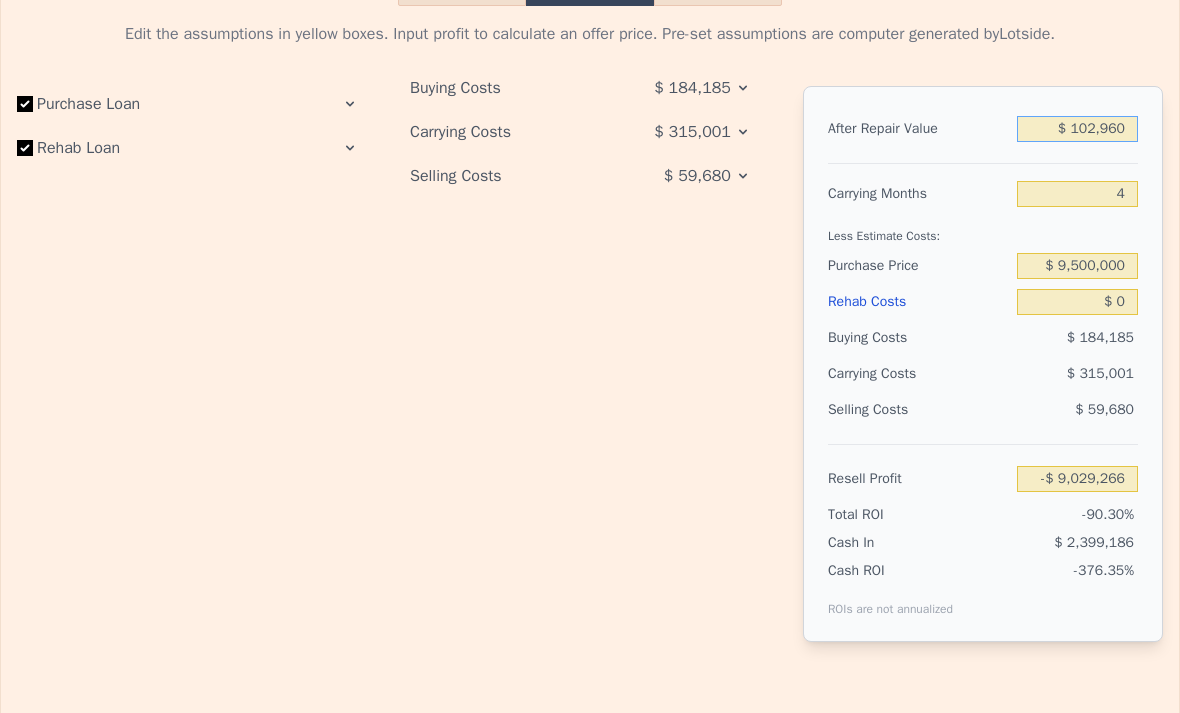 type on "$ 10,296" 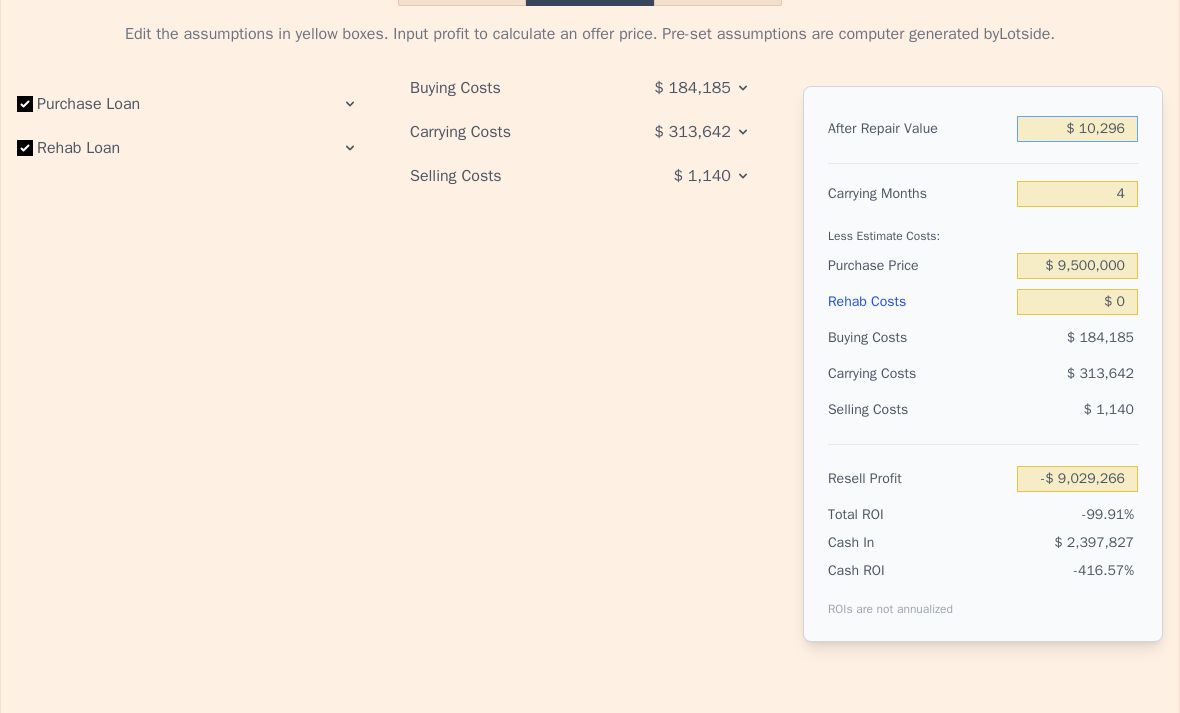 type on "-$ 9,988,671" 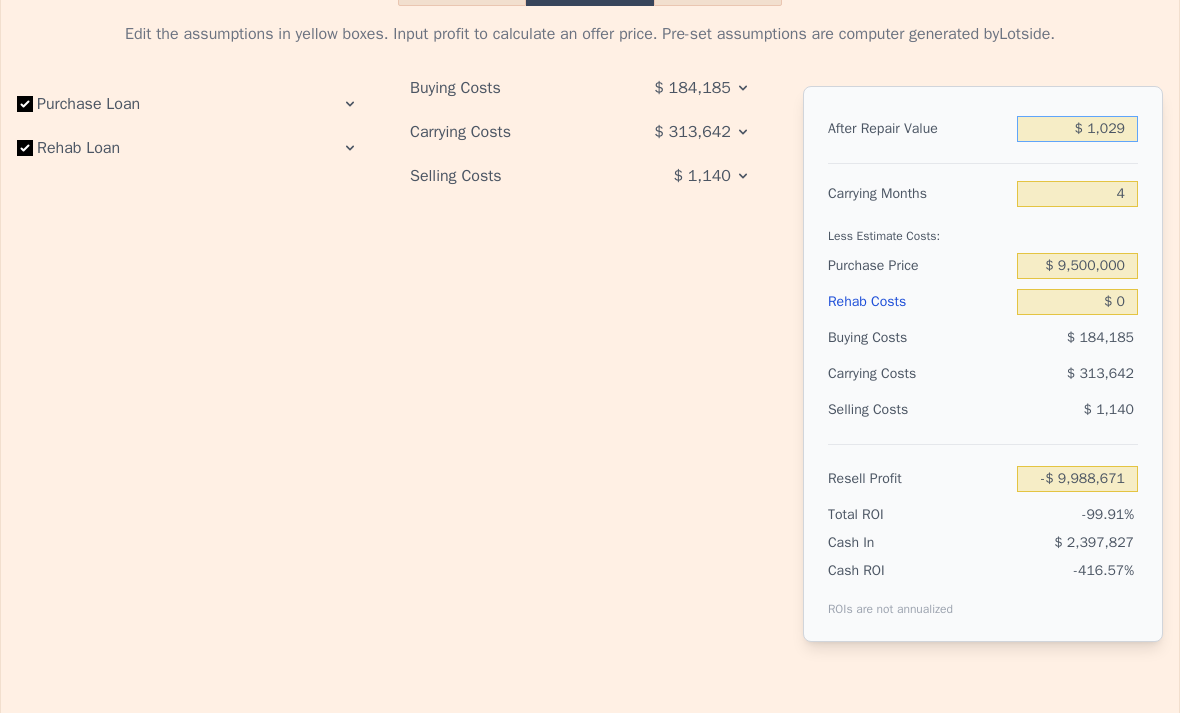 type on "$ 102" 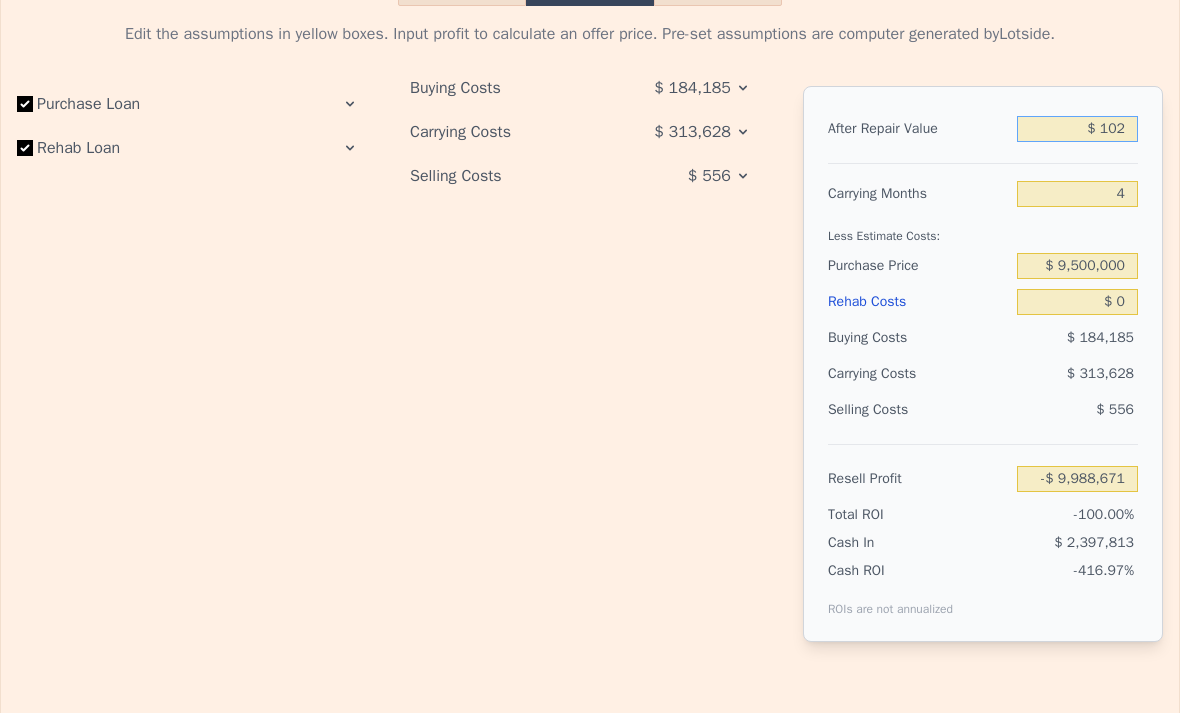 type on "-$ 9,998,267" 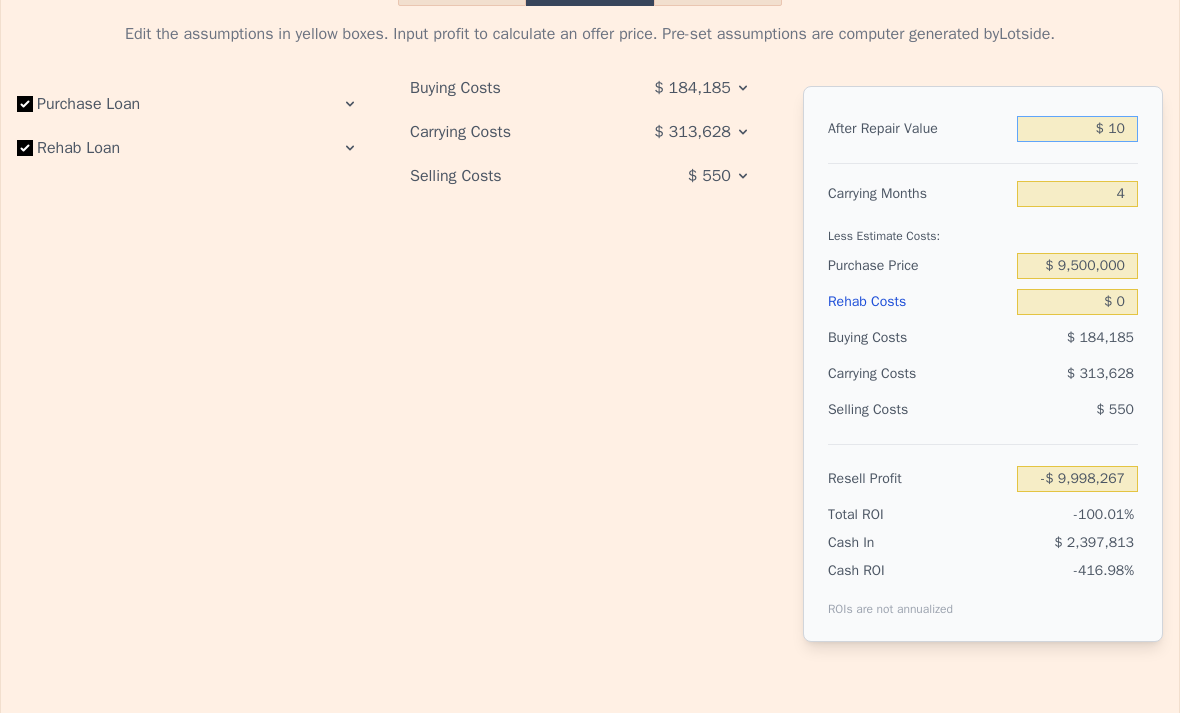 type on "$ 1" 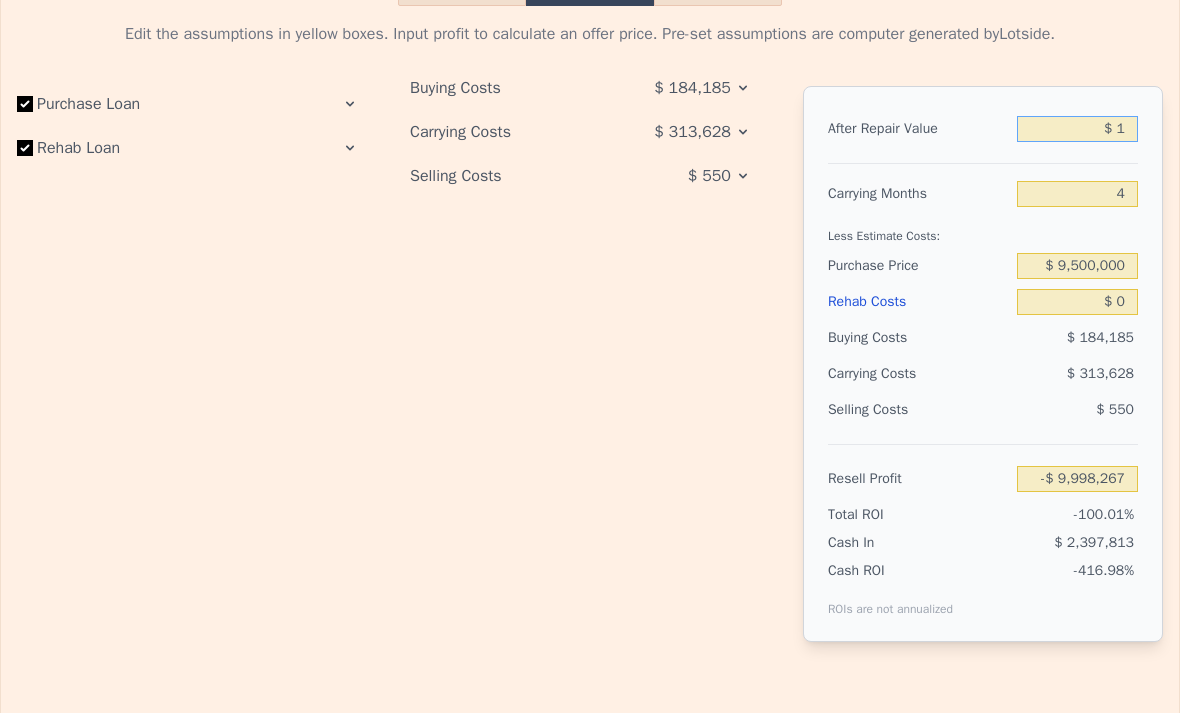 type on "-$ 9,998,353" 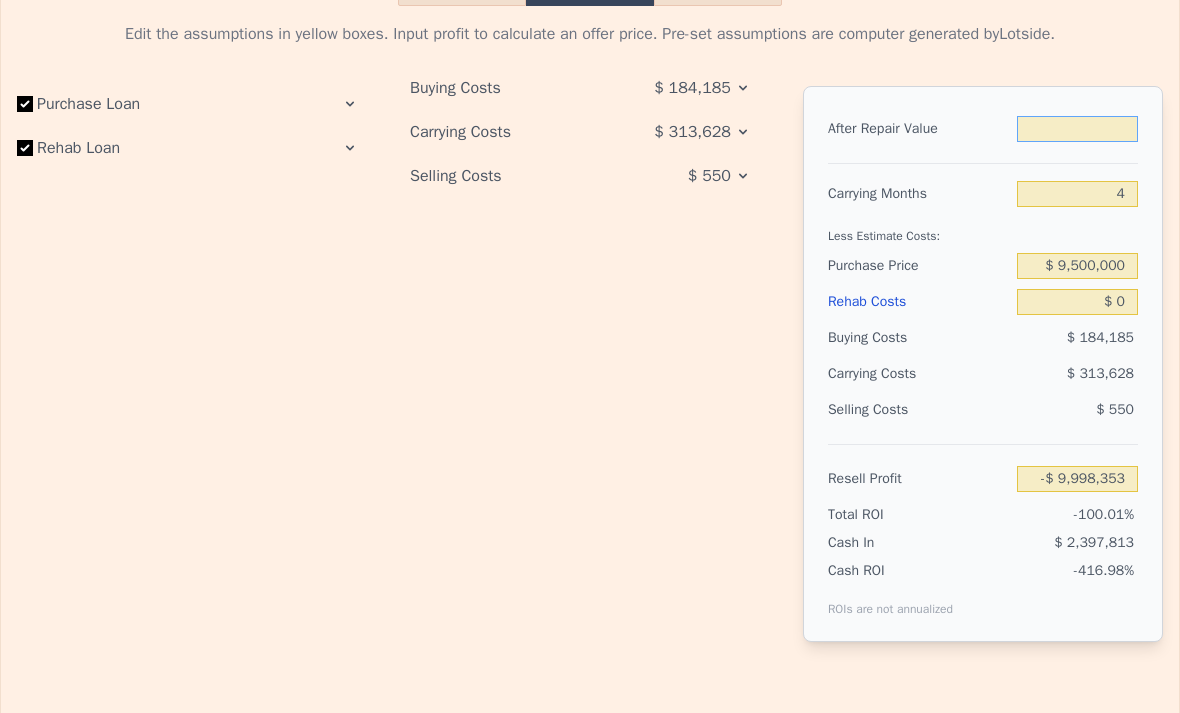 type on "$ 1" 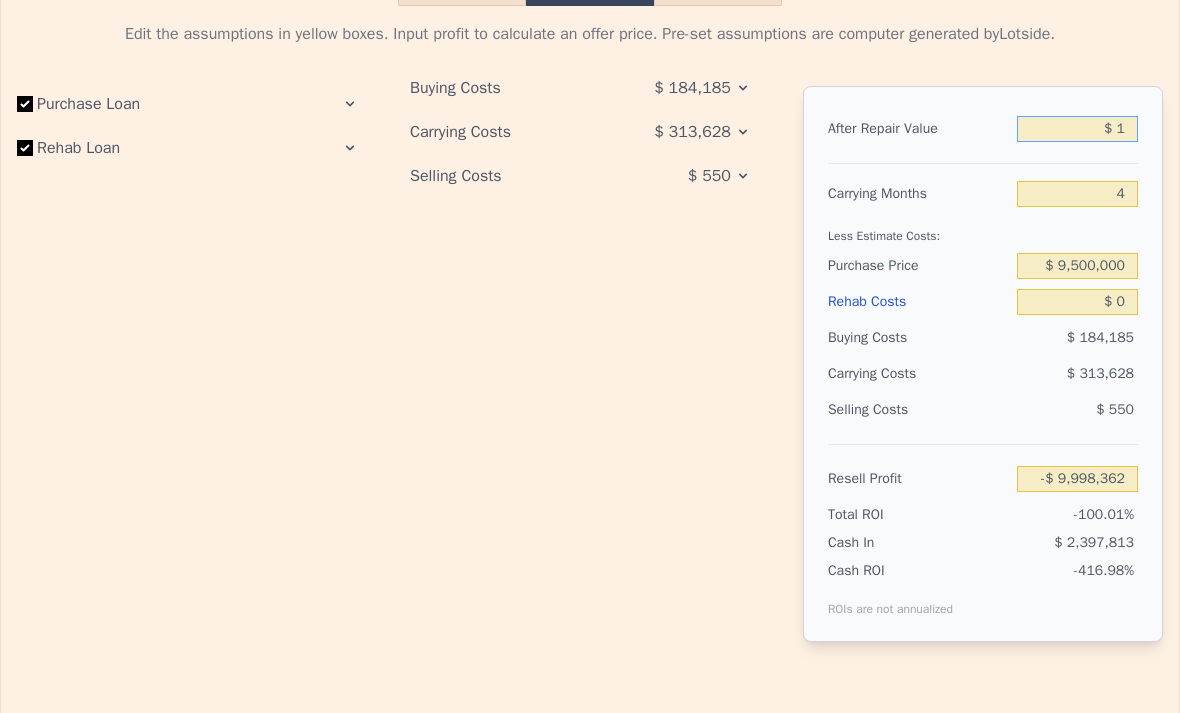 click on "$ 1" at bounding box center [1077, 129] 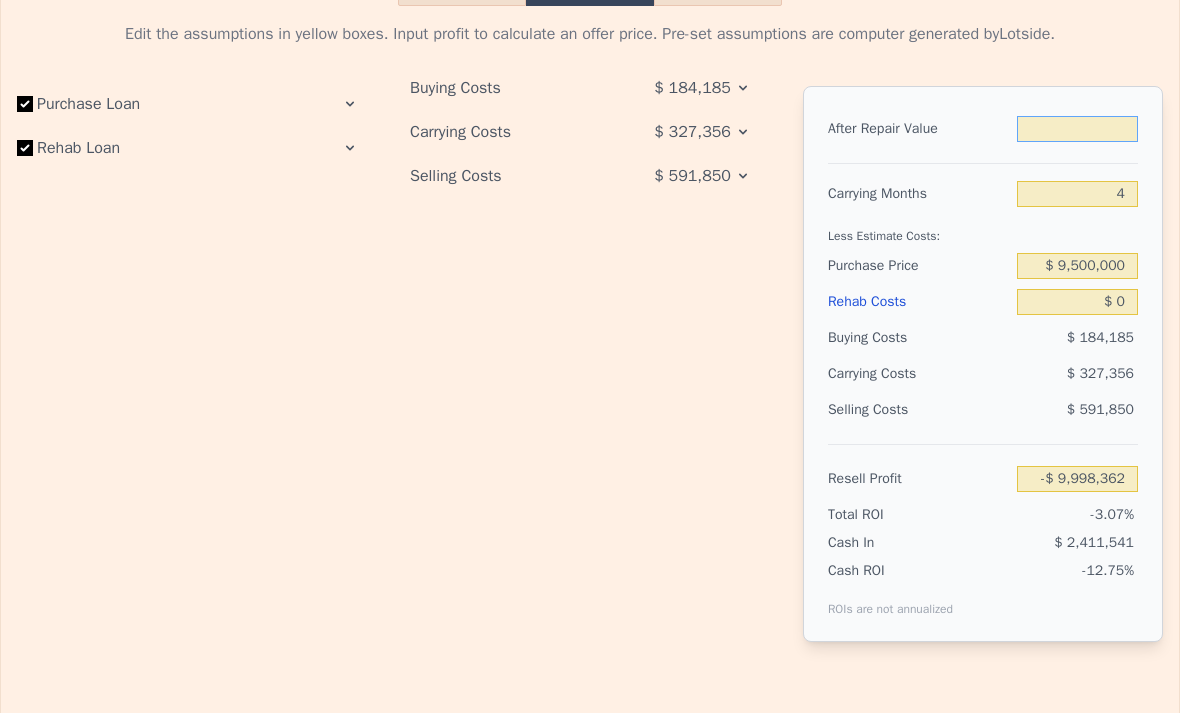 click at bounding box center (1077, 129) 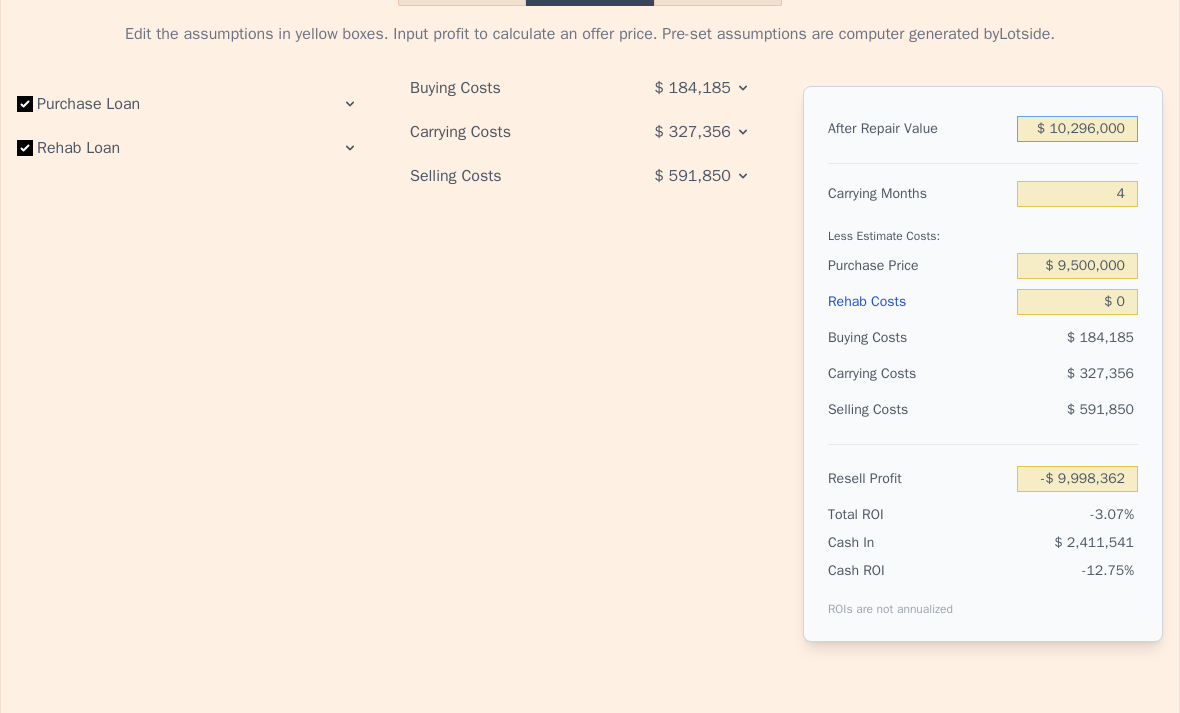 type on "-$ 307,391" 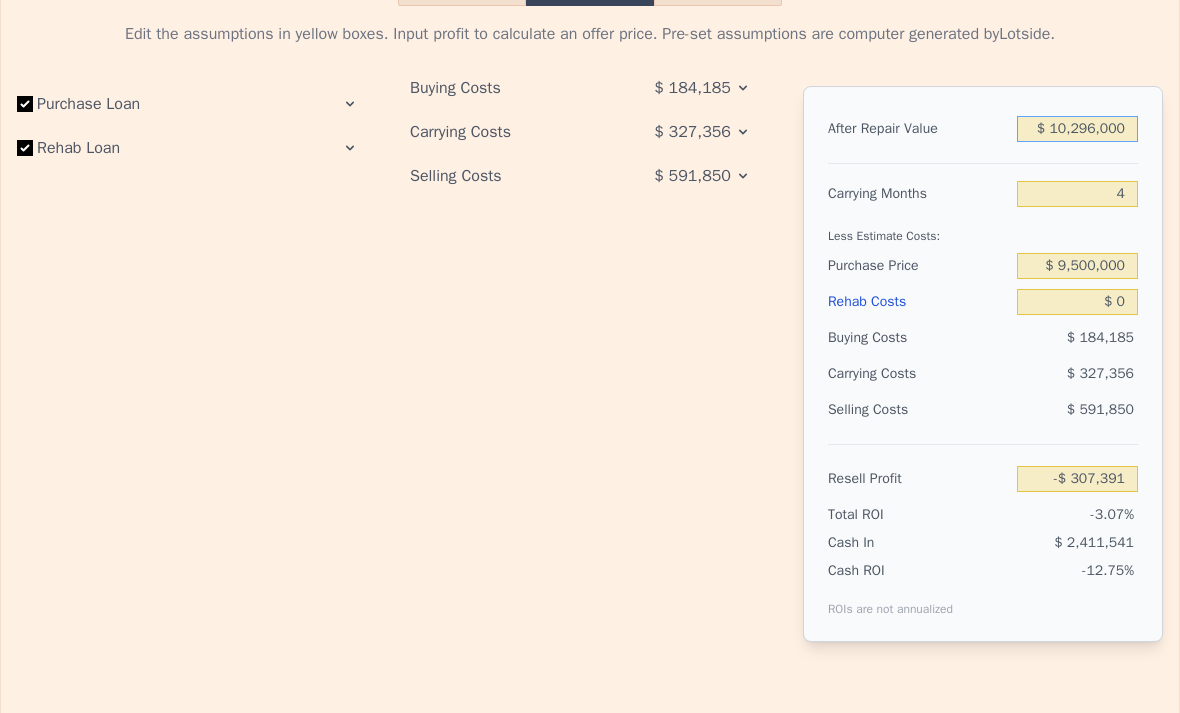 click on "$ 10,296,000" at bounding box center (1077, 129) 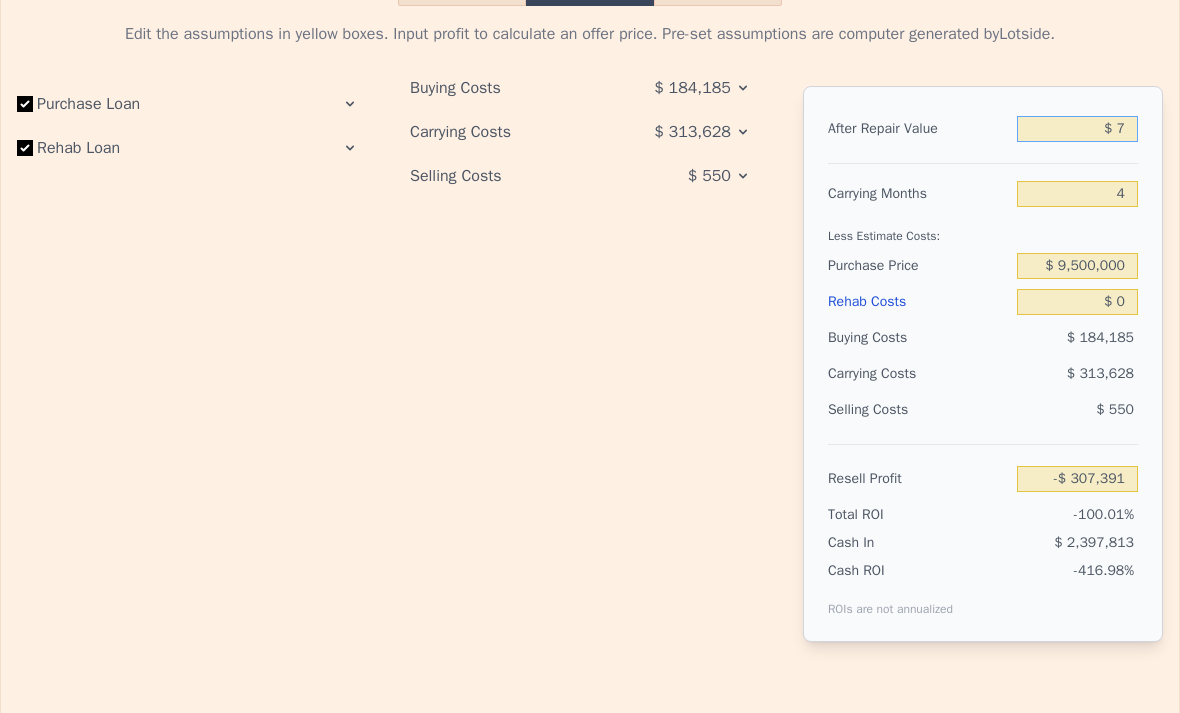 type on "$ 75" 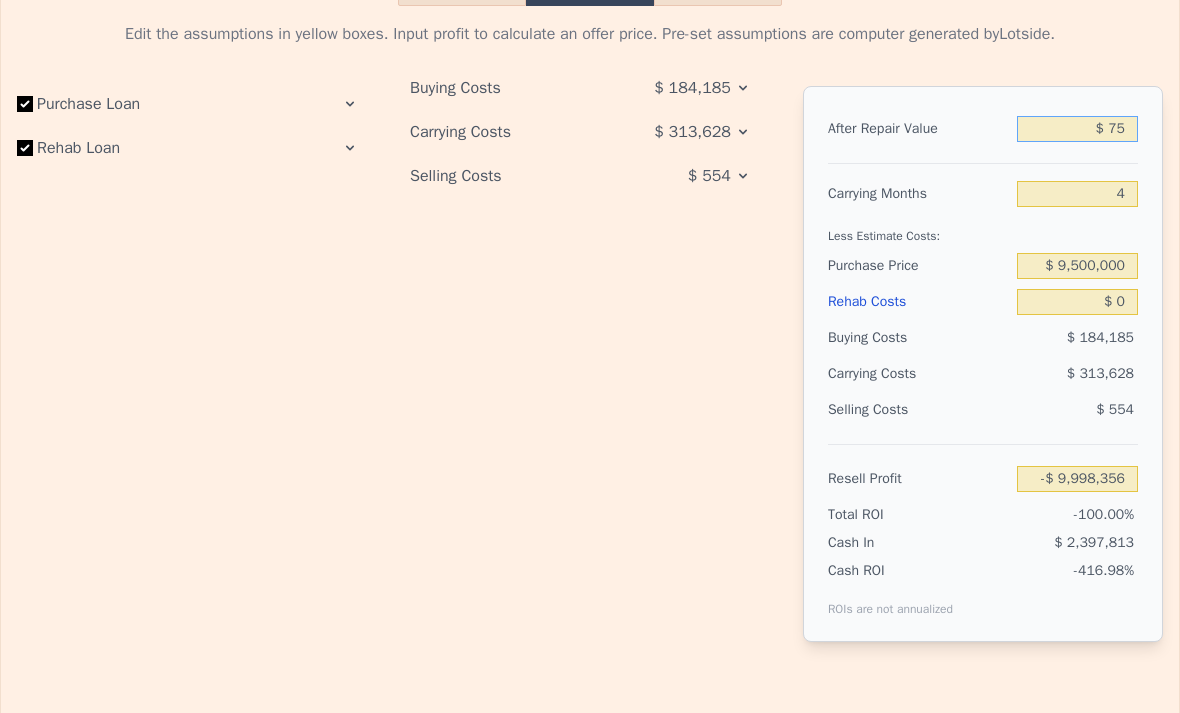 type on "-$ 9,998,292" 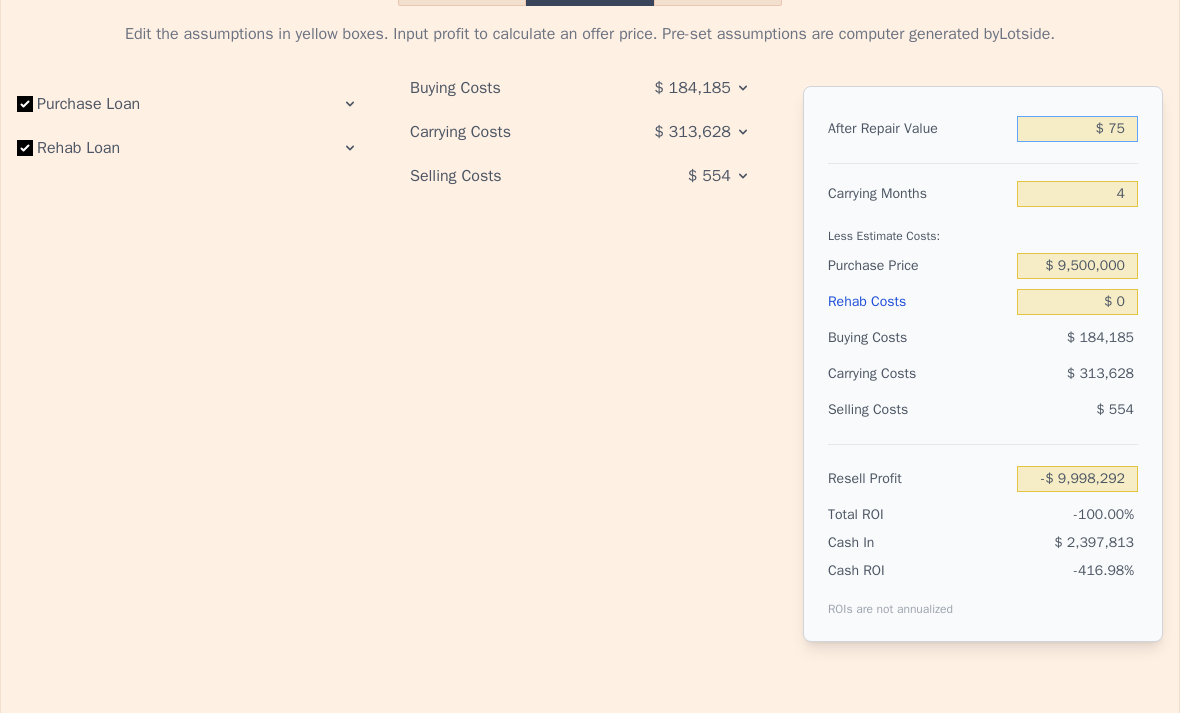 type on "$ 7" 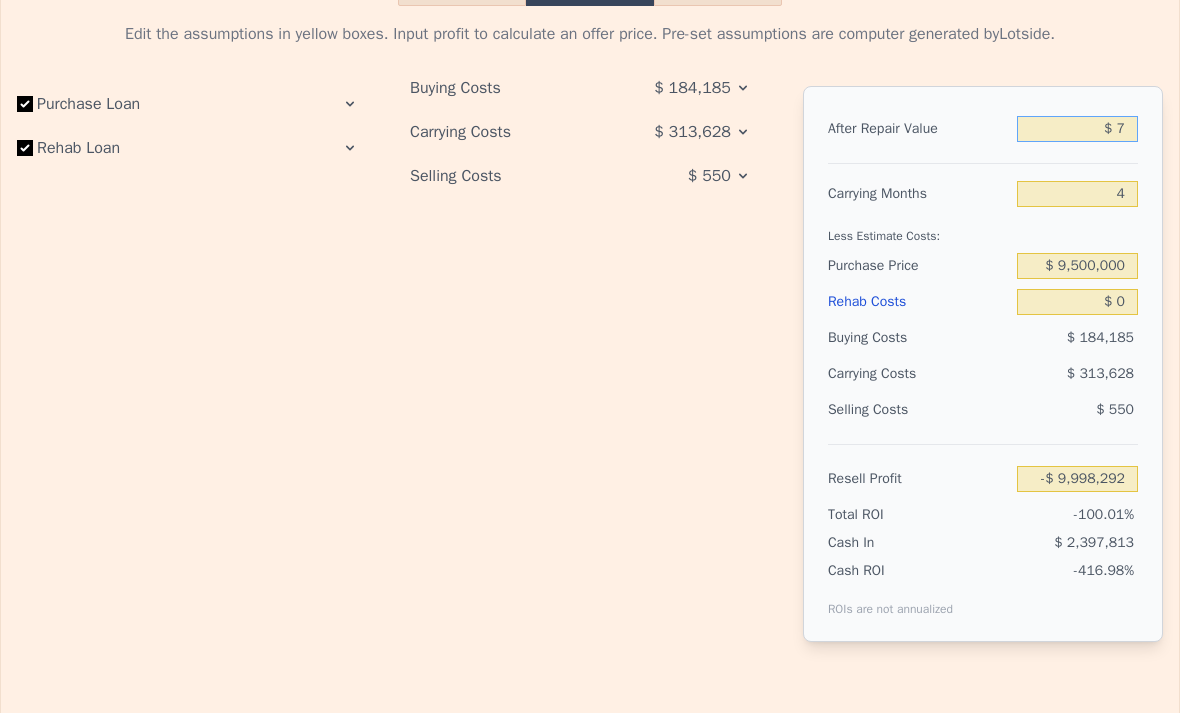 type on "-$ 9,998,356" 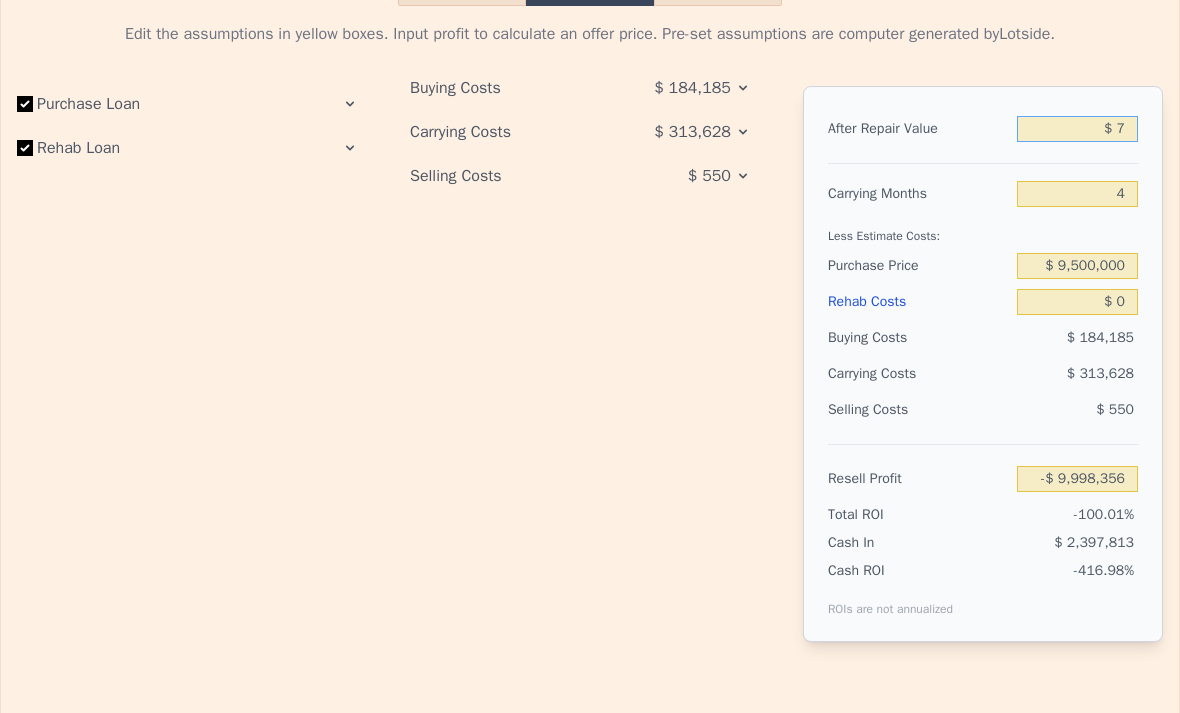 type on "$ 75" 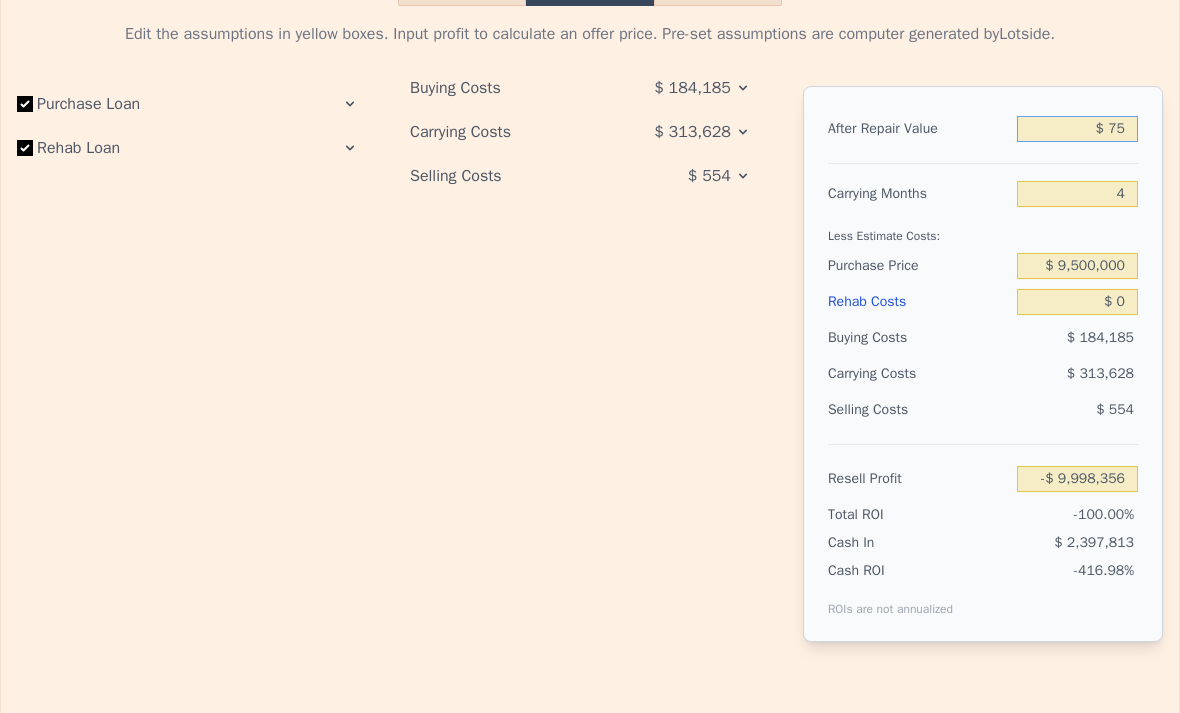 type on "-$ 9,998,292" 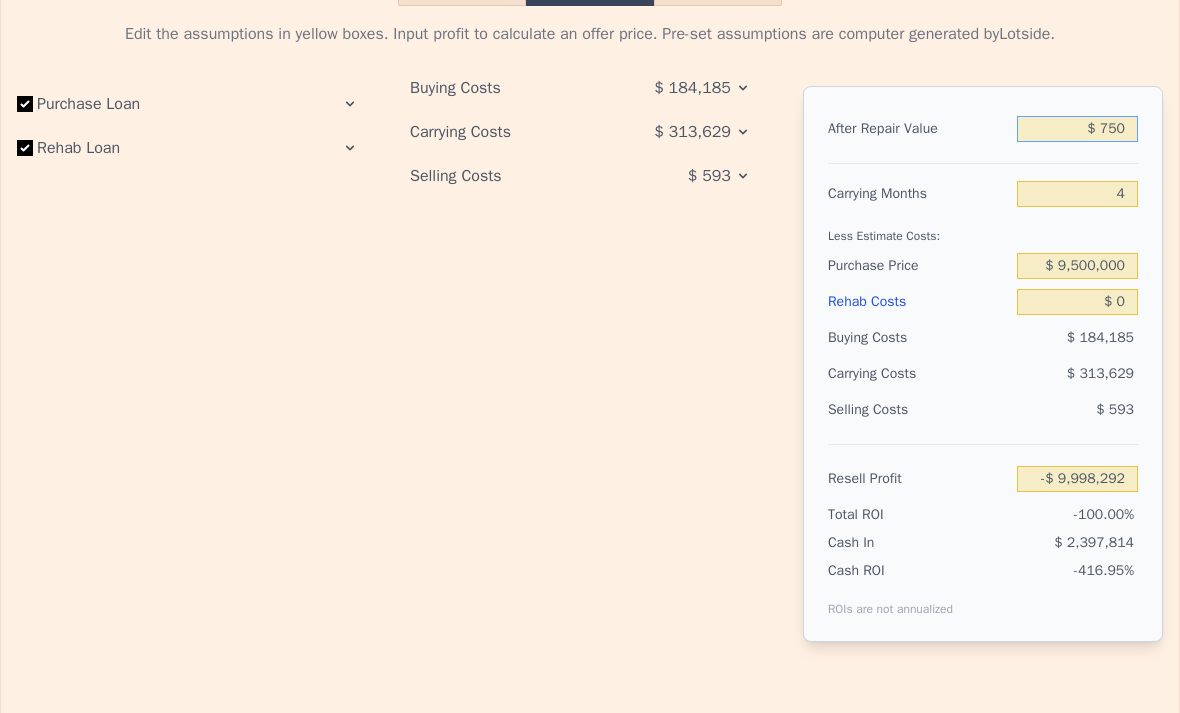 type on "$ 7,500" 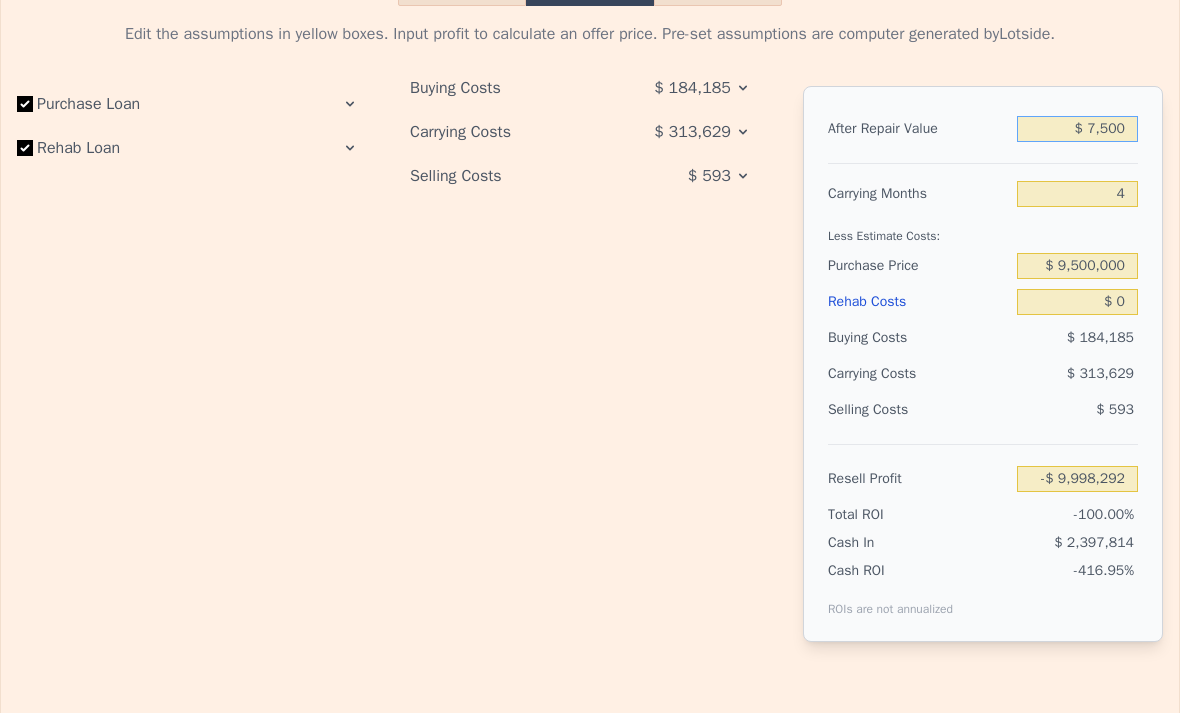 type on "-$ 9,997,657" 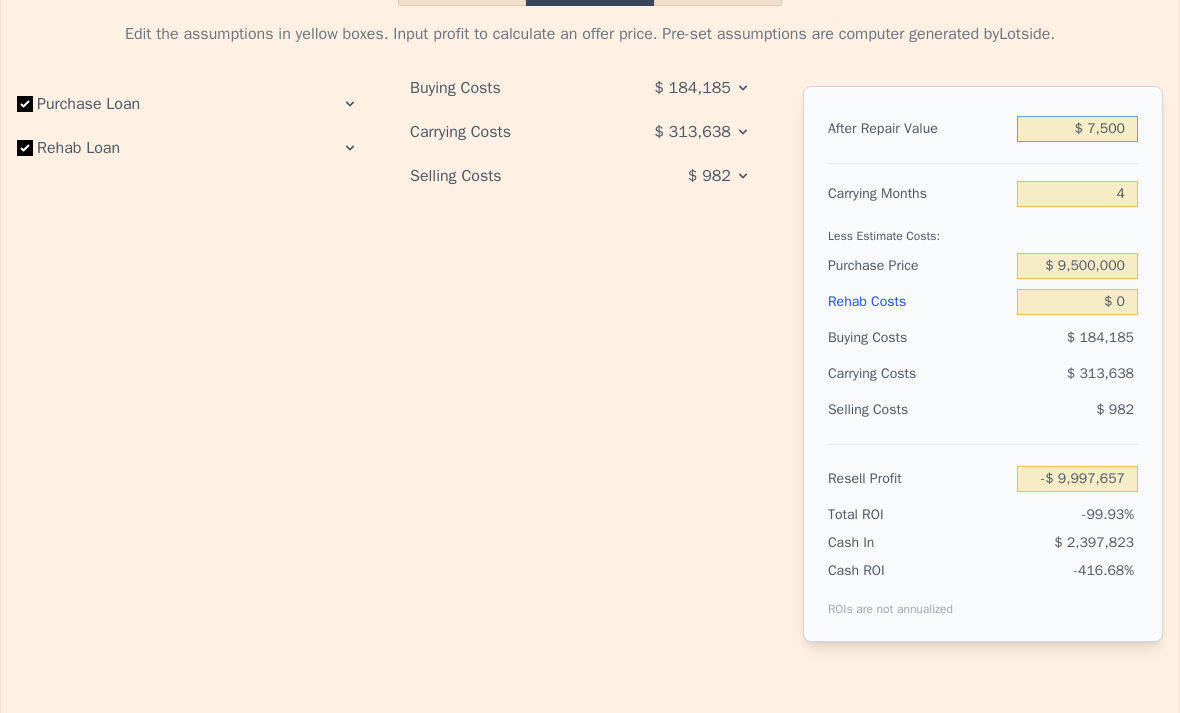 type on "$ 75,000" 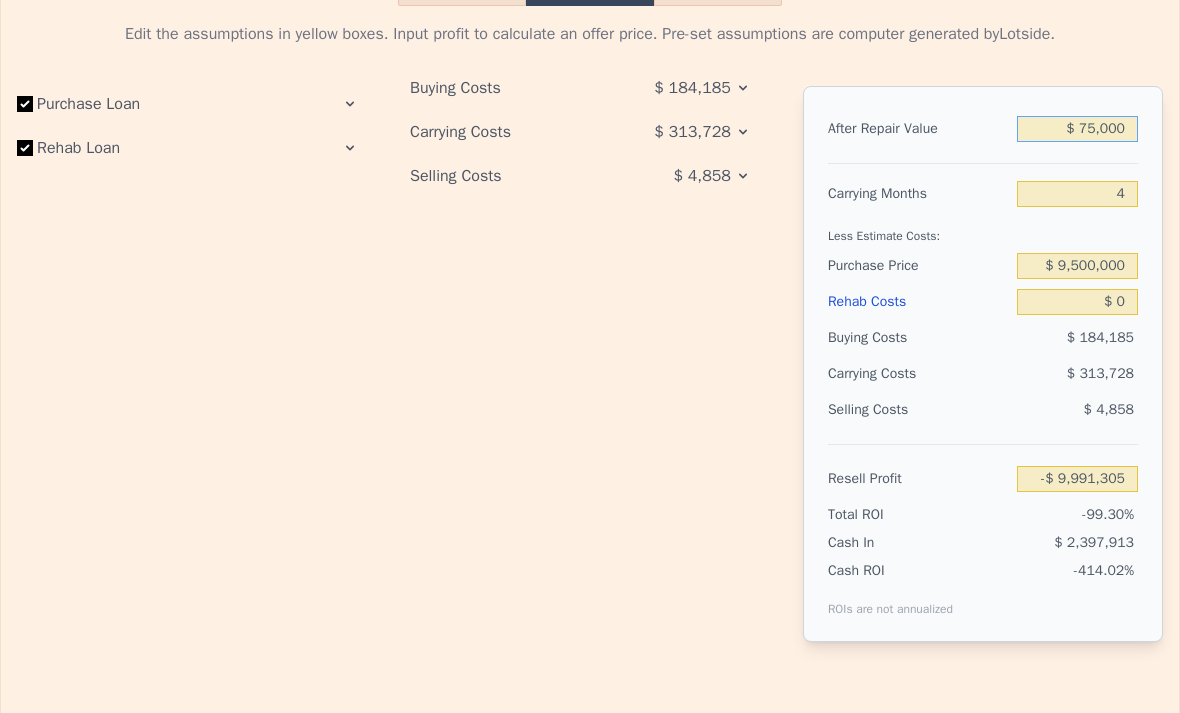type on "-$ 9,927,771" 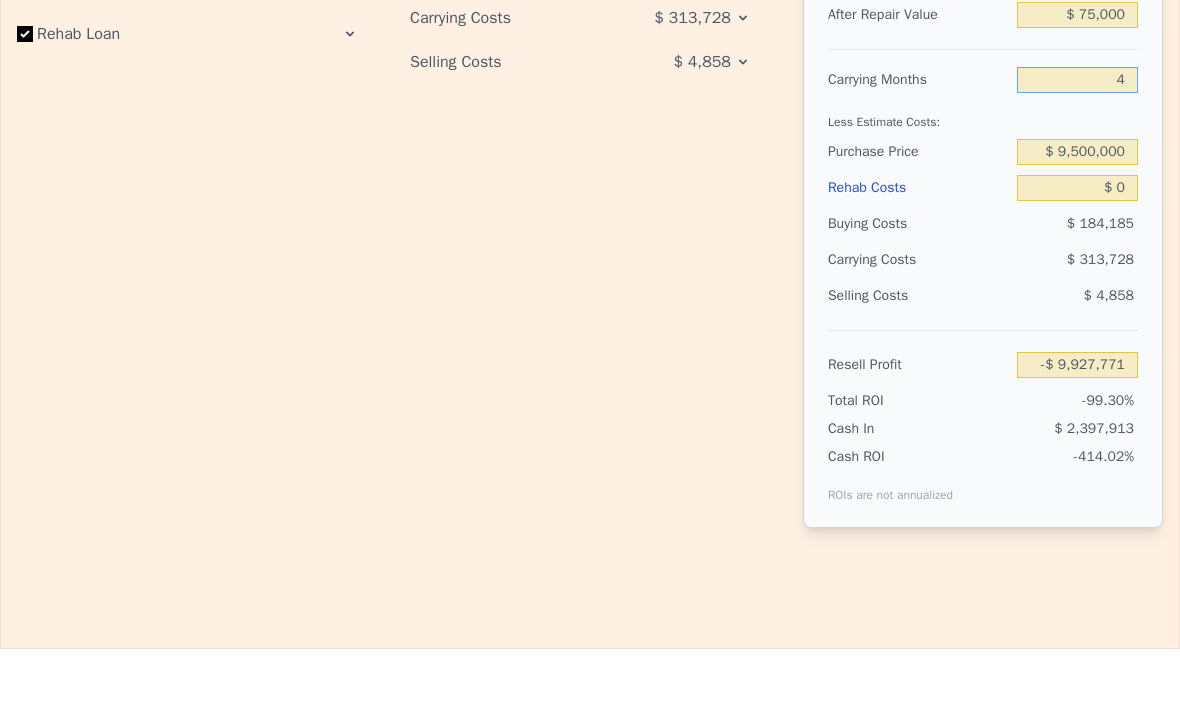 scroll, scrollTop: 3074, scrollLeft: 0, axis: vertical 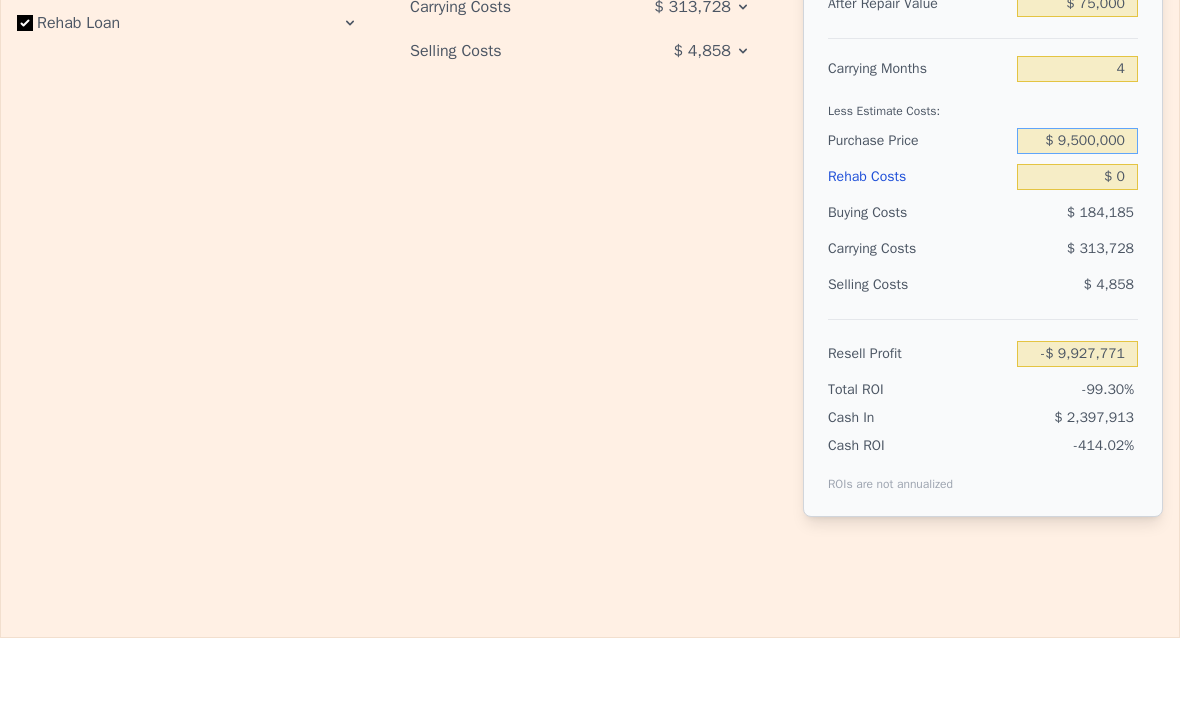 click on "$ 9,500,000" at bounding box center [1077, 141] 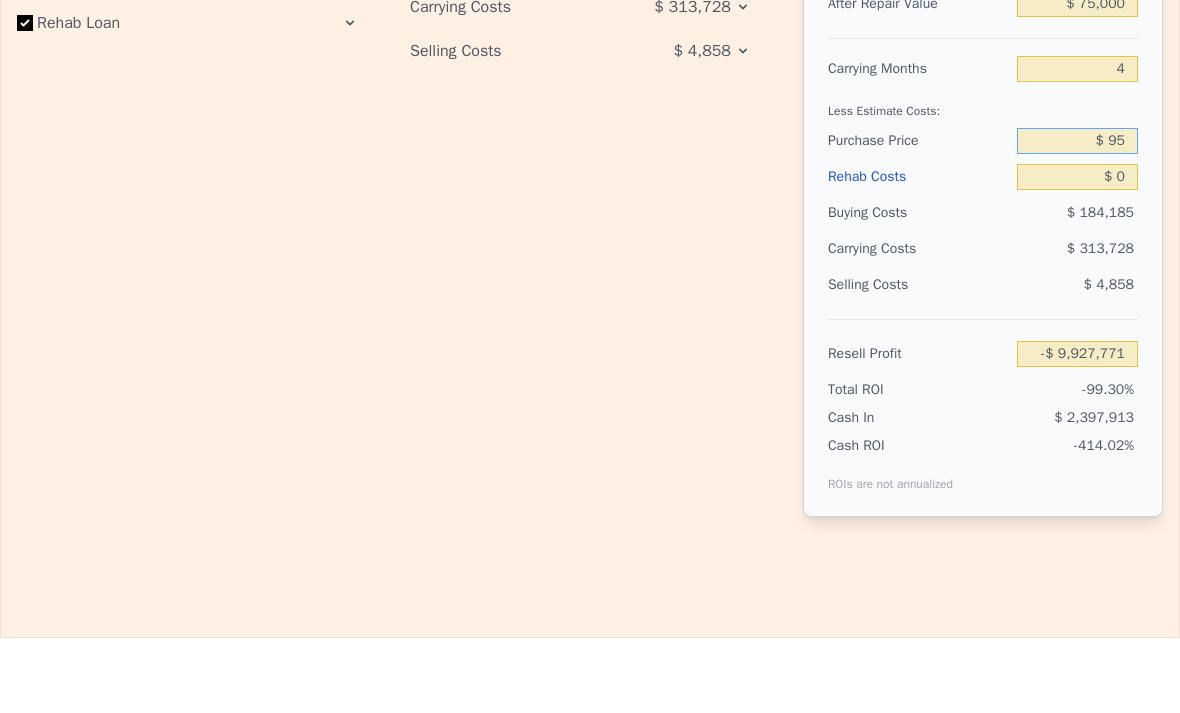 type on "$ 9" 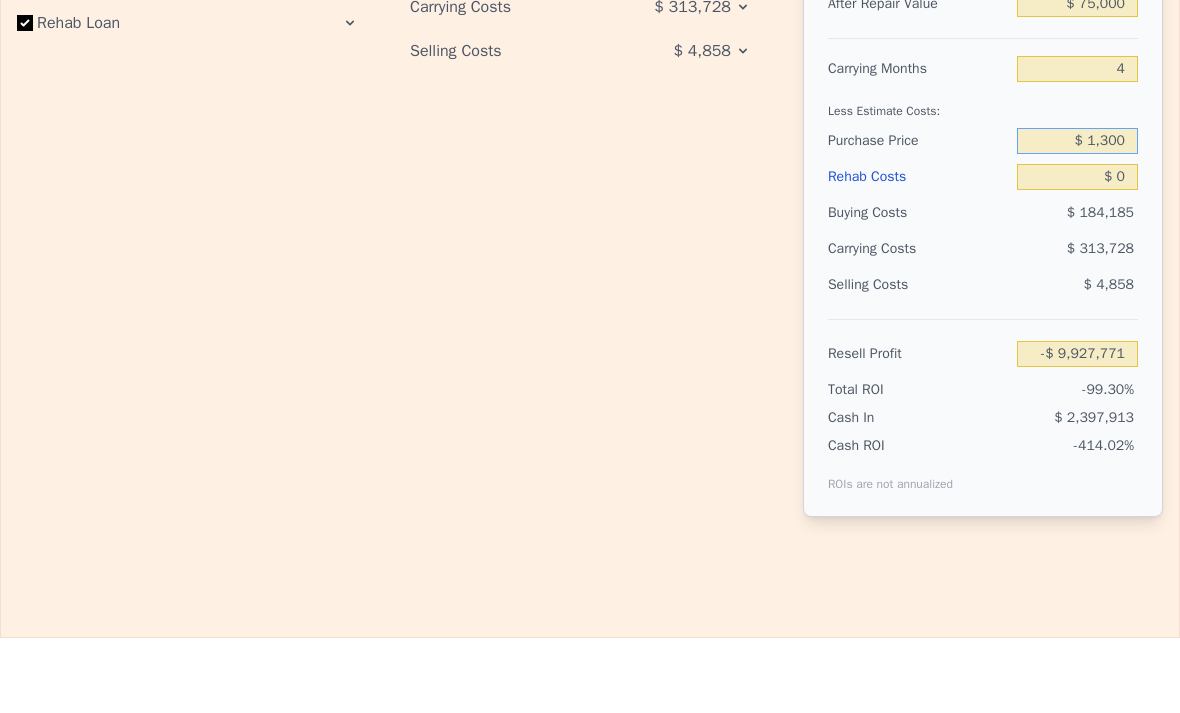 type on "$ 13,000" 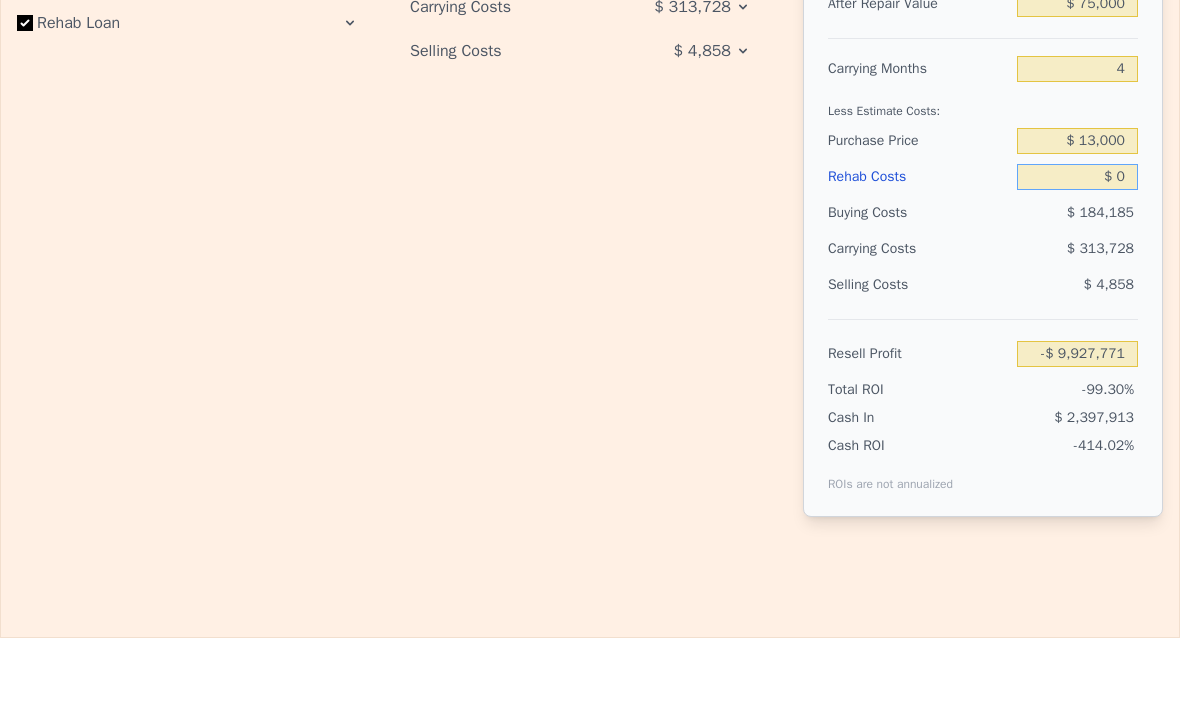 type on "$ 46,197" 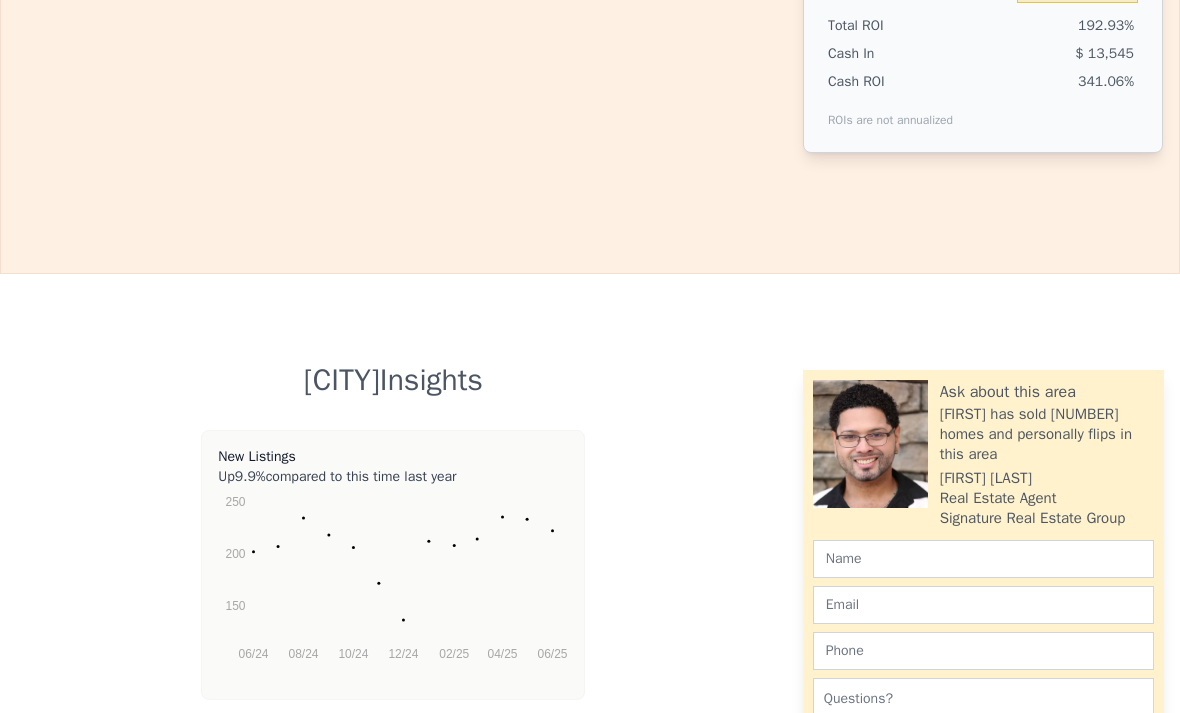 scroll, scrollTop: 3439, scrollLeft: 0, axis: vertical 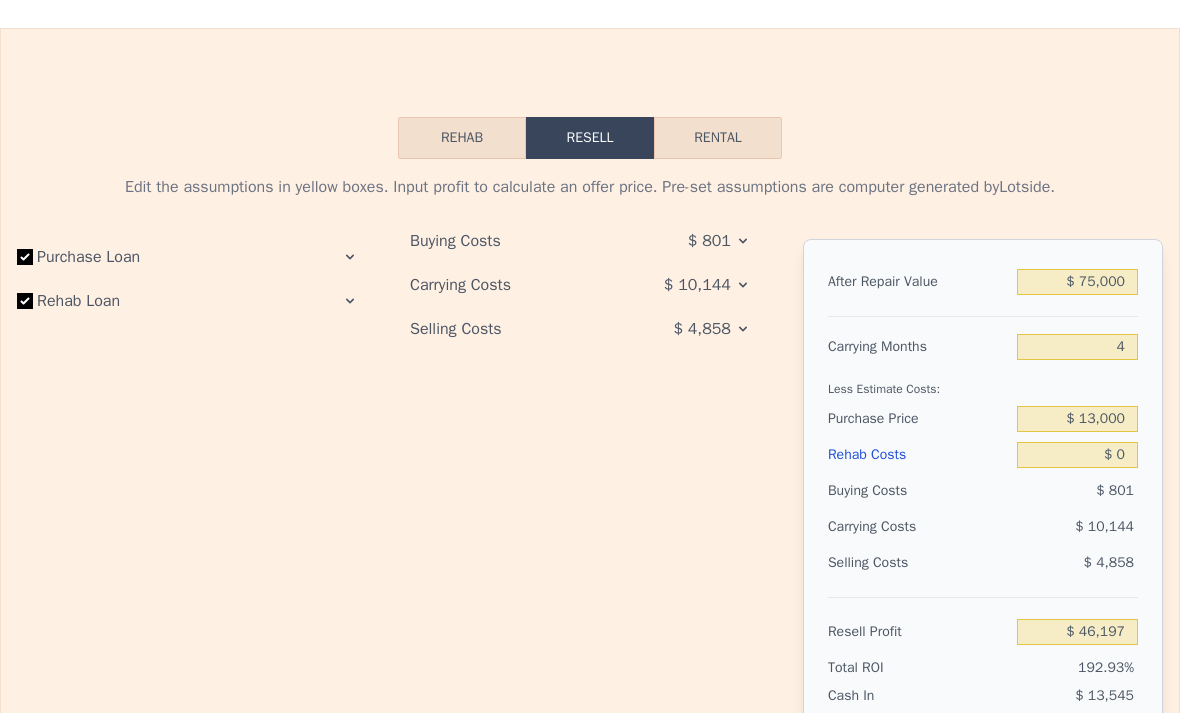 click on "Sunrise Manor Insights New Listings Up  9.9%  compared to this time last year 06/24 08/24 10/24 12/24 02/25 04/25 06/25 150 200 250 Jun 1, 2024 202 Jul 1, 2024 207 Aug 1, 2024 234 Sep 1, 2024 218 Oct 1, 2024 206 Nov 1, 2024 172 Dec 1, 2024 137 Jan 1, 2025 212 Feb 1, 2025 208 Mar 1, 2025 214 Apr 1, 2025 235 May 1, 2025 233 Jun 1, 2025 222 ... Sales Down  0.8%  compared to this time last year 06/24 08/24 10/24 12/24 02/25 04/25 06/25 120 140 Jun 1, 2024 124 Jul 1, 2024 141 Aug 1, 2024 145 Sep 1, 2024 131 Oct 1, 2024 135 Nov 1, 2024 120 Dec 1, 2024 120 Jan 1, 2025 109 Feb 1, 2025 120 Mar 1, 2025 122 Apr 1, 2025 147 May 1, 2025 143 Jun 1, 2025 123 ... Median Days on Market 06/24 08/24 10/24 12/24 02/25 04/25 06/25 -1.0 -0.5 0.0 0.5 1.0 Jun 1, 2024 Jul 1, 2024 Aug 1, 2024 Sep 1, 2024 Oct 1, 2024 Nov 1, 2024 Dec 1, 2024 Jan 1, 2025 Feb 1, 2025 Mar 1, 2025 Apr 1, 2025 May 1, 2025 Jun 1, 2025 ... Sale/List Price Ratio 0%  compared to this time last year 06/24 08/24 10/24 12/24 02/25 04/25 06/25 0.98 0.99 1.00 1 0.99" at bounding box center [590, 1626] 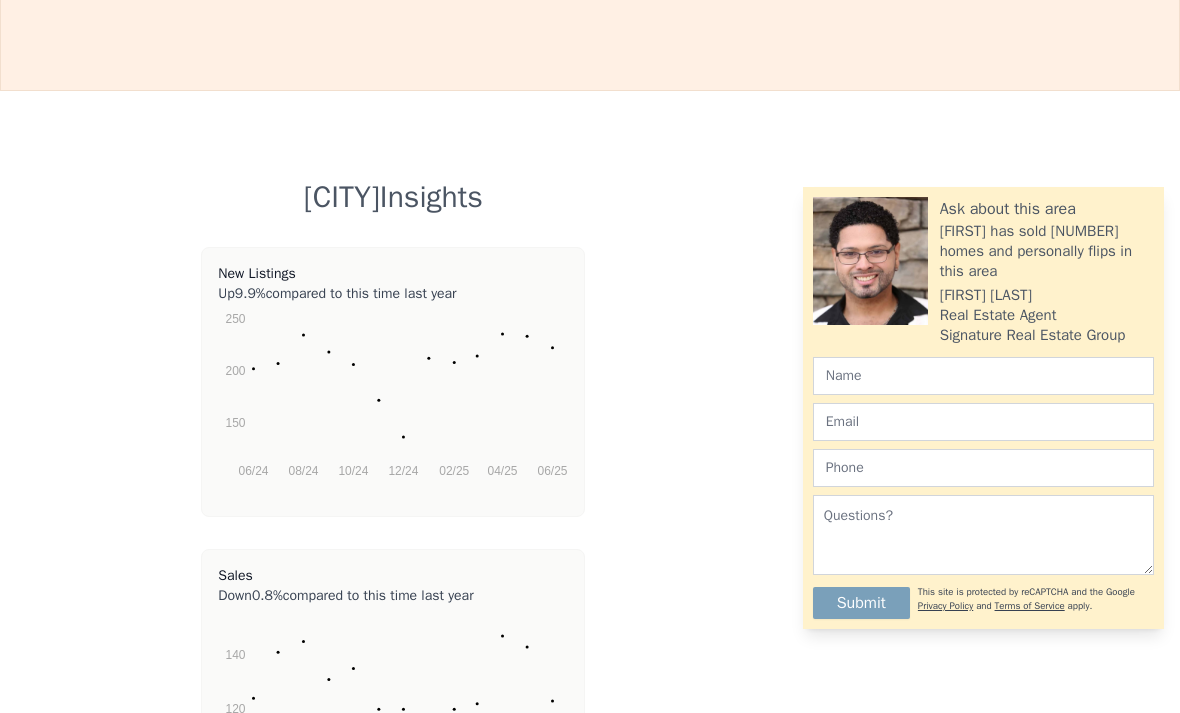 type on "$ 10,296,000" 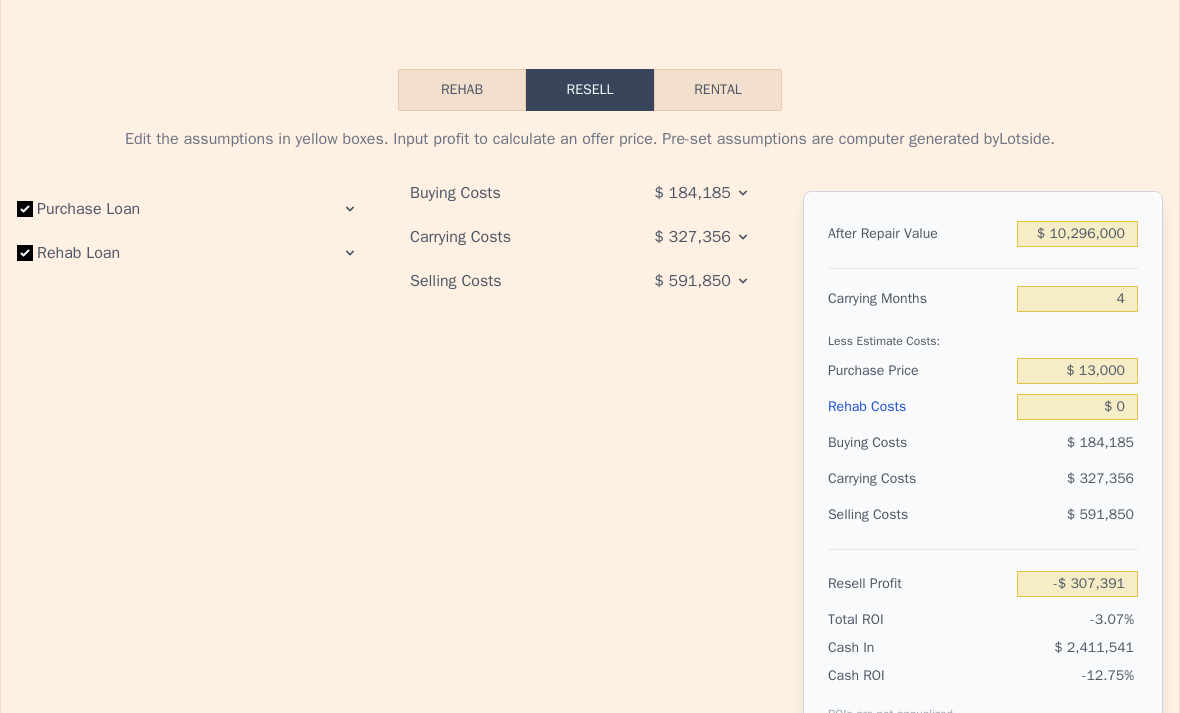 scroll, scrollTop: 2792, scrollLeft: 0, axis: vertical 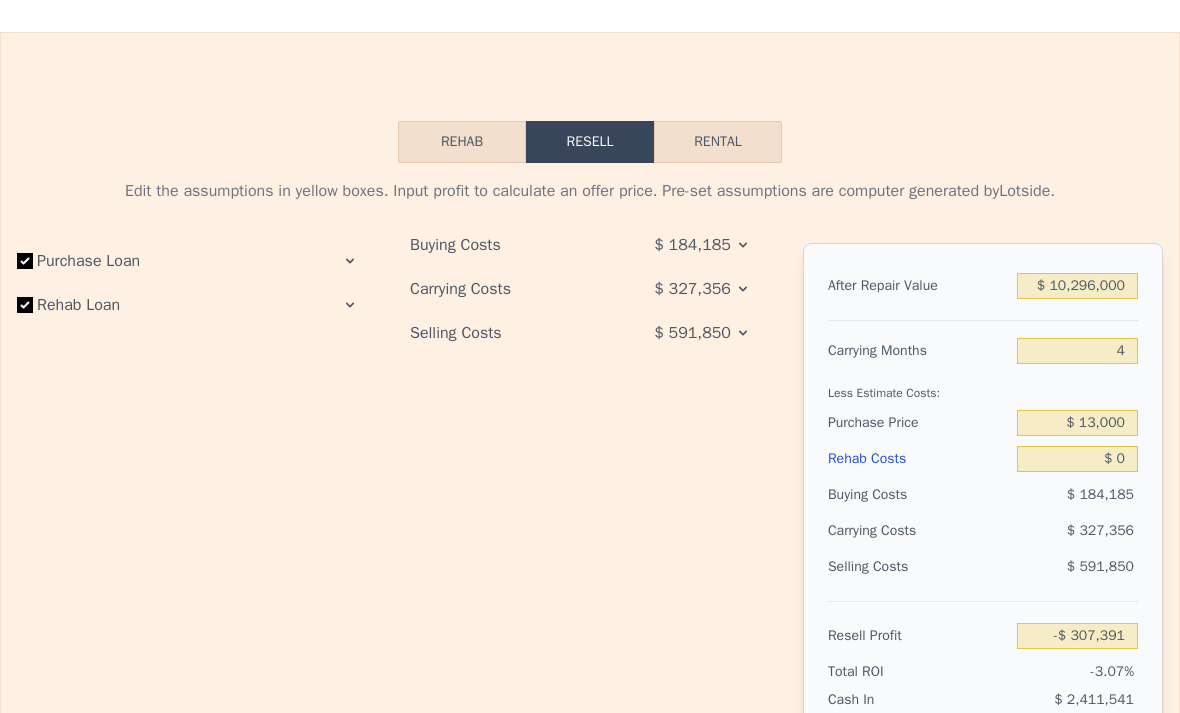 click on "Rehab" at bounding box center [462, 142] 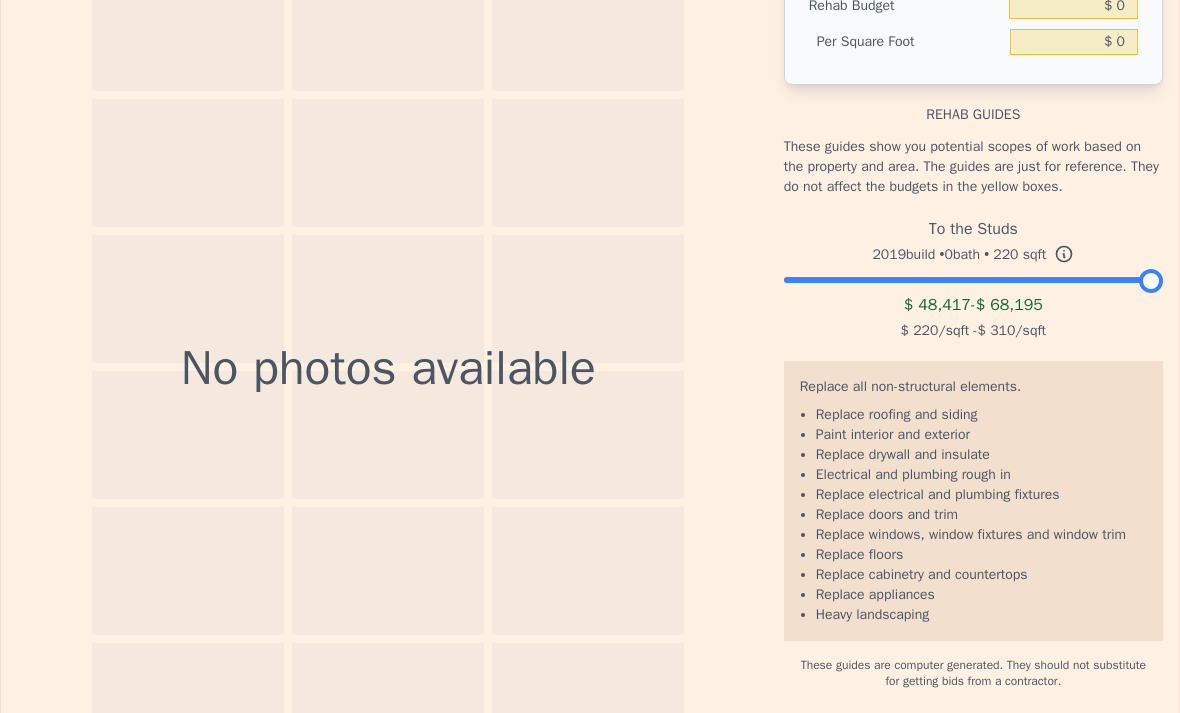 scroll, scrollTop: 3072, scrollLeft: 0, axis: vertical 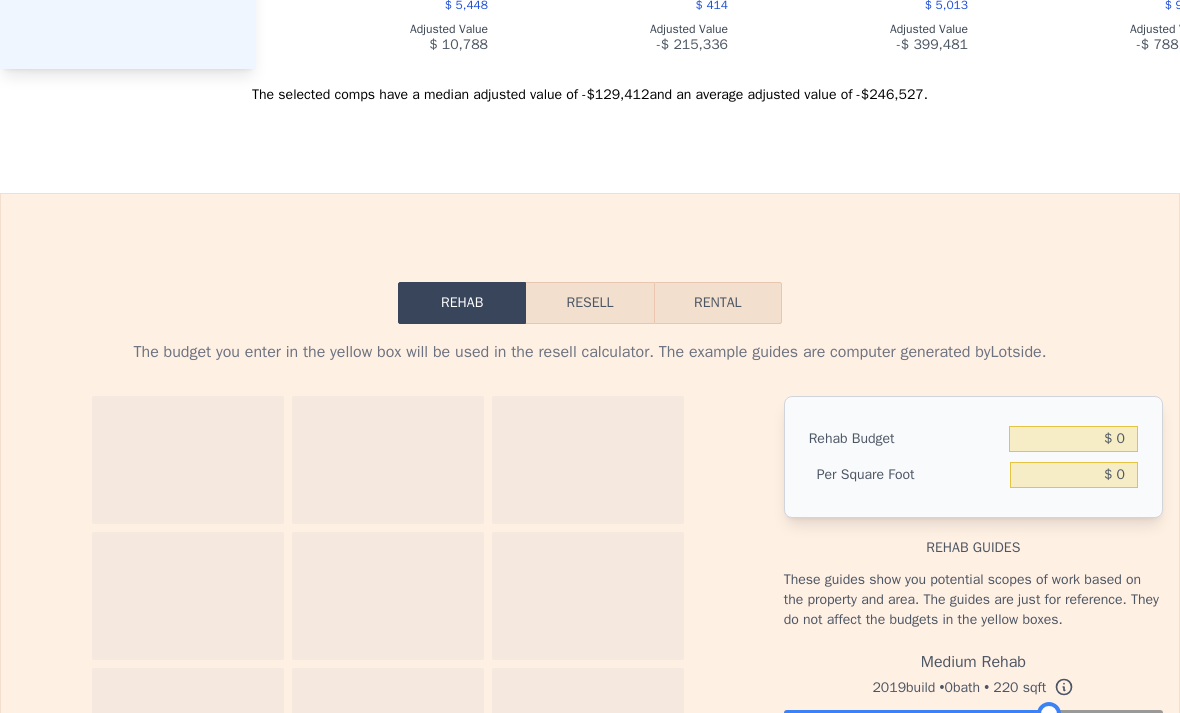 click on "Resell" at bounding box center [589, 303] 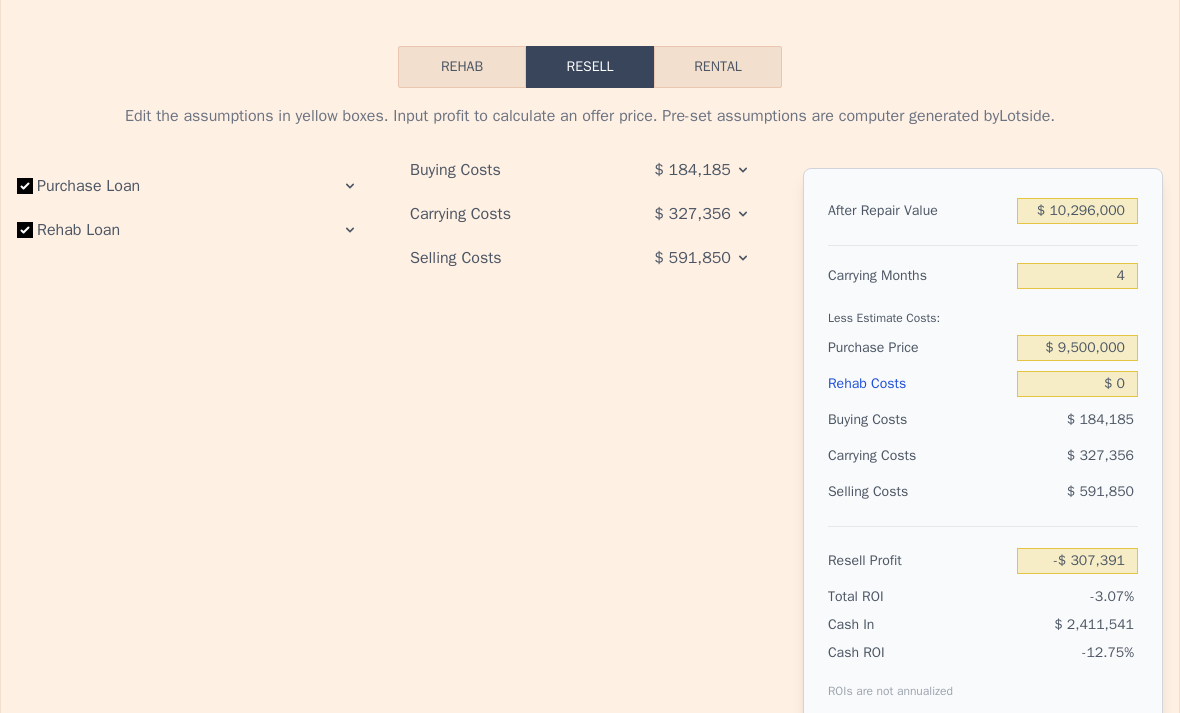 scroll, scrollTop: 2870, scrollLeft: 0, axis: vertical 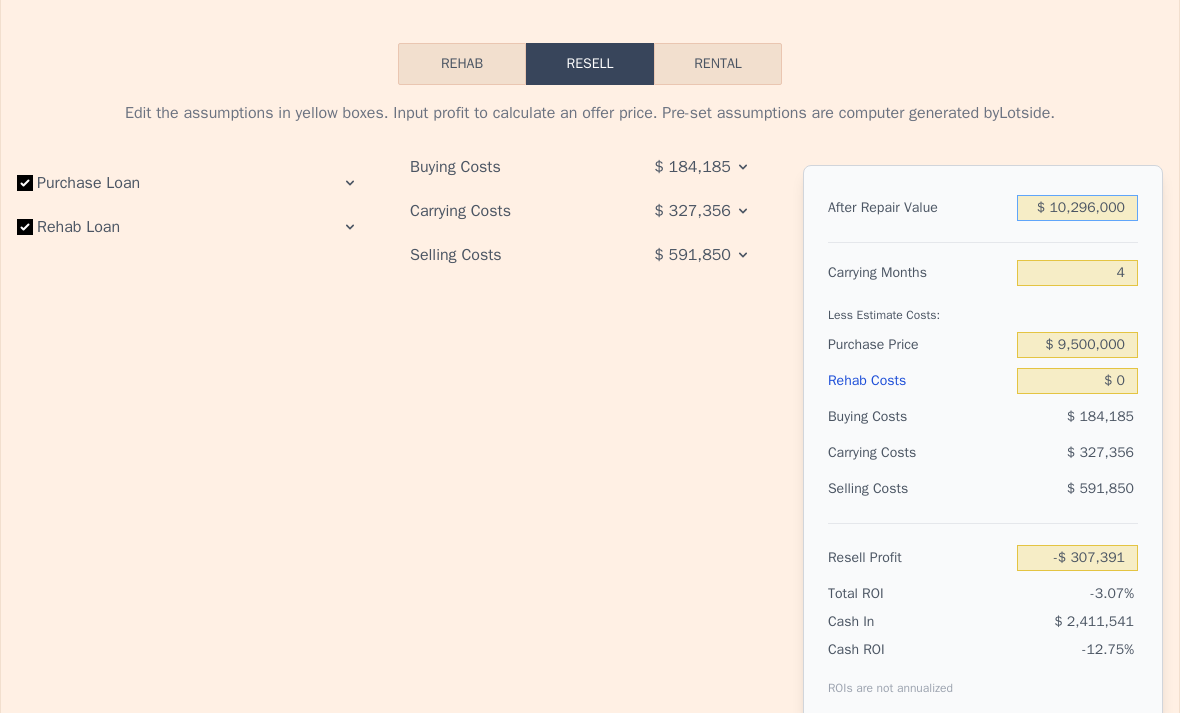 click on "$ 10,296,000" at bounding box center (1077, 208) 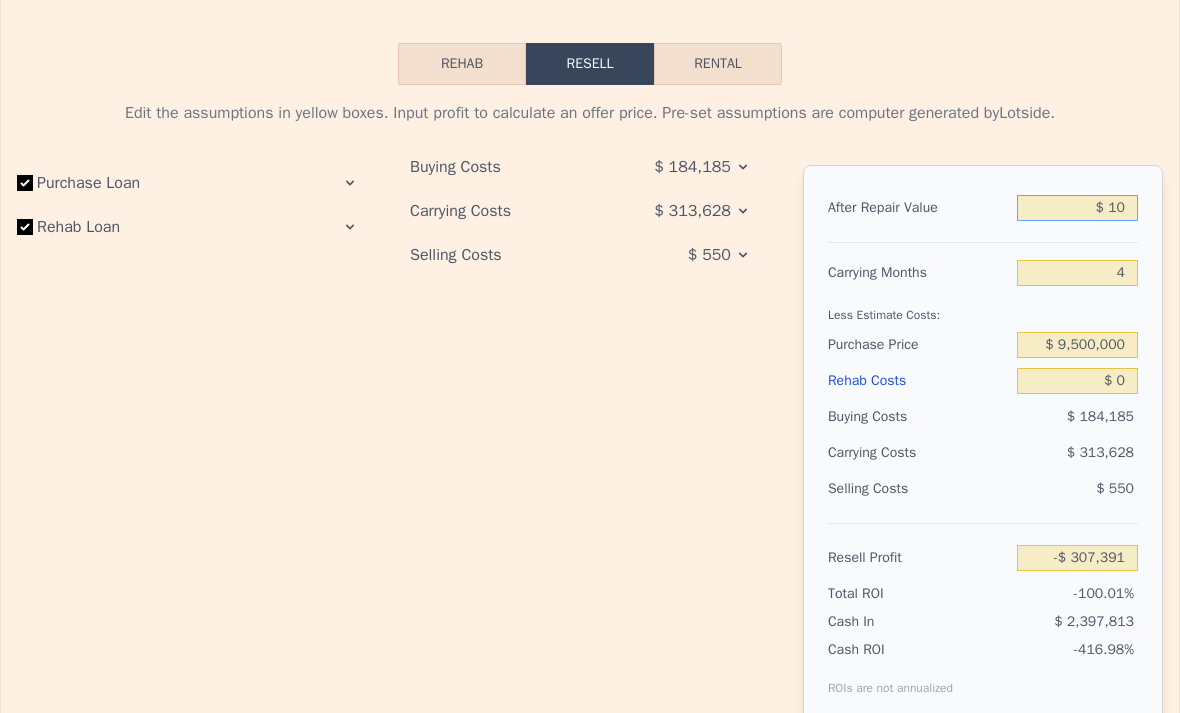 type on "$ 1" 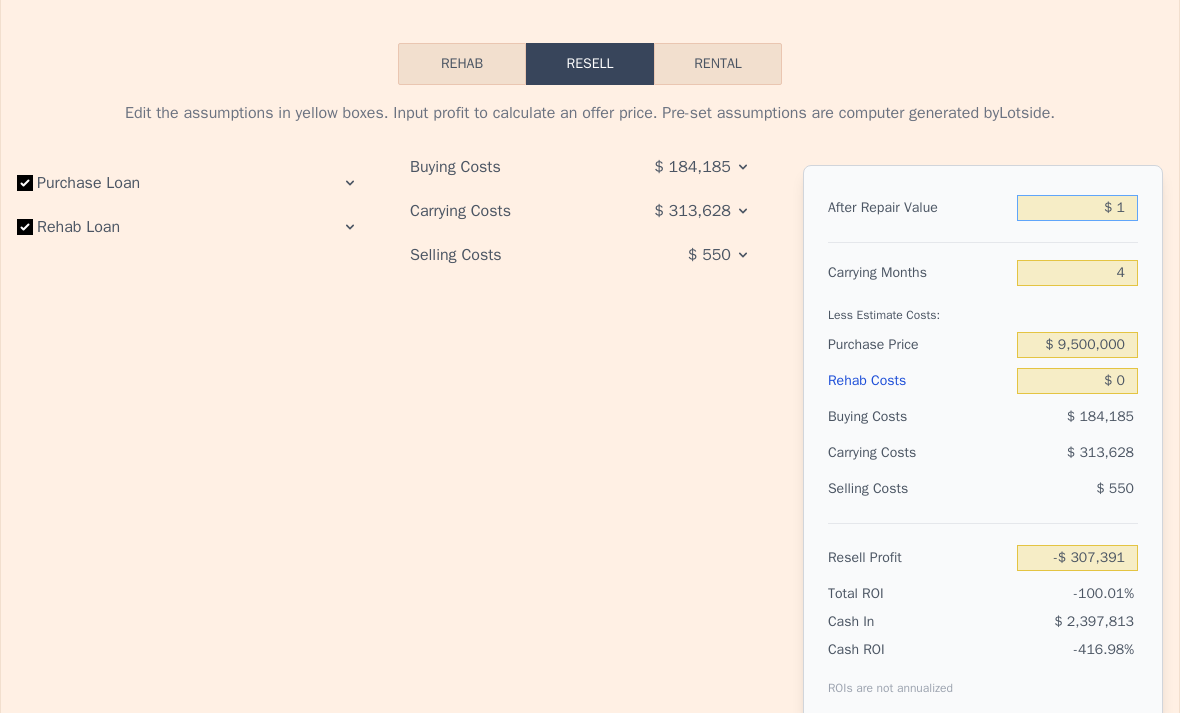type on "-$ 9,998,353" 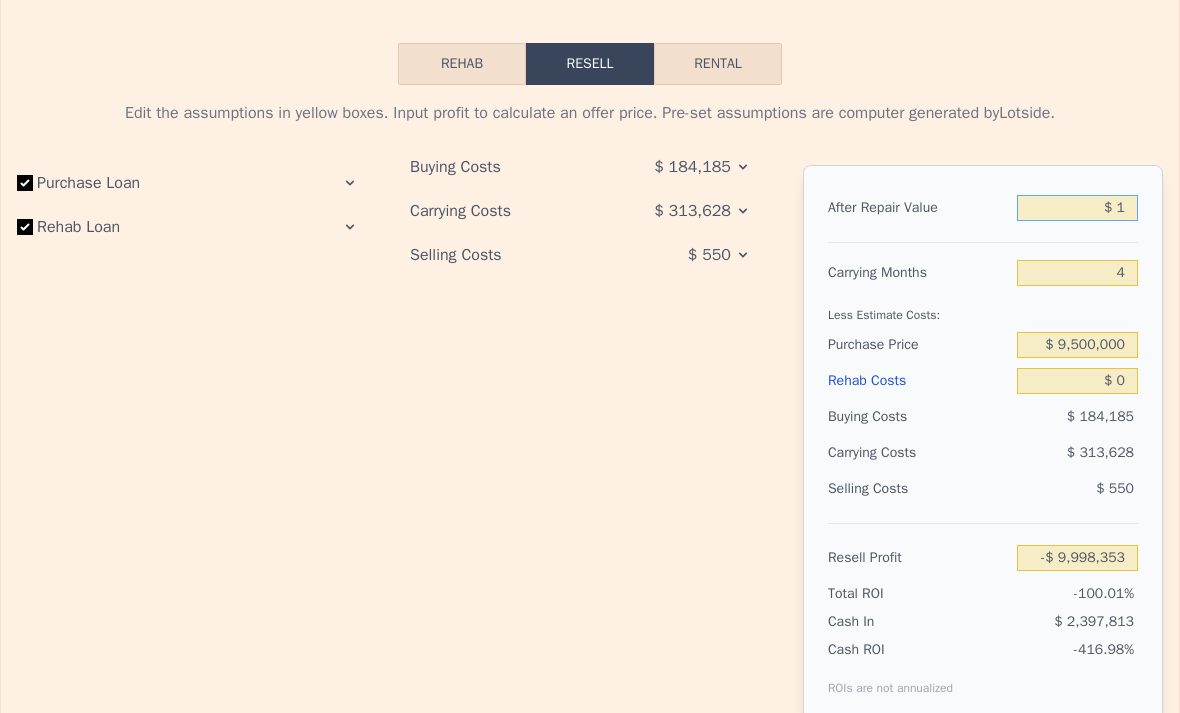 type 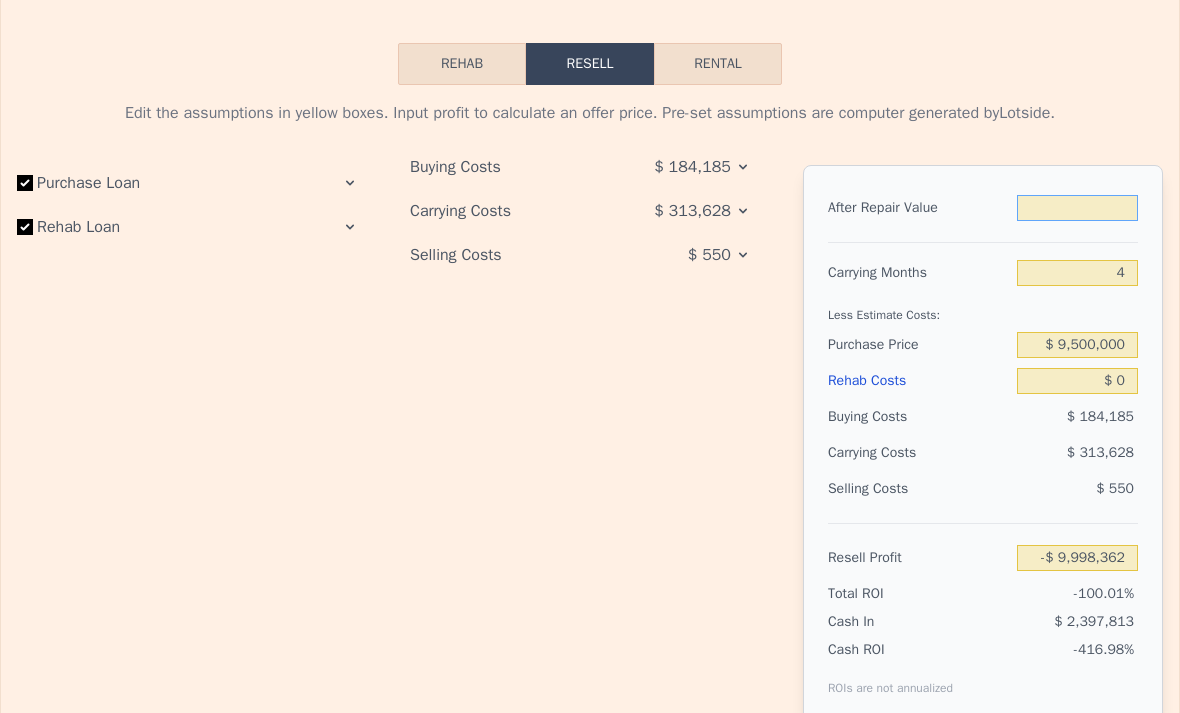 type on "$ 7" 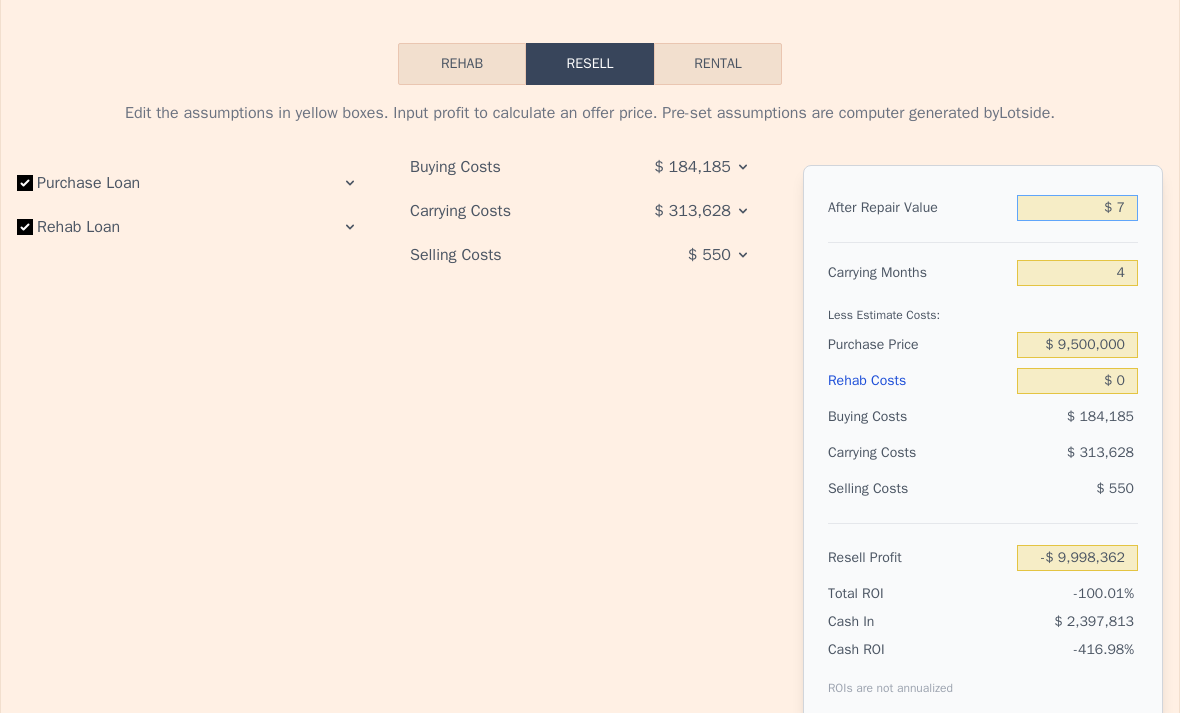 type on "-$ 9,998,356" 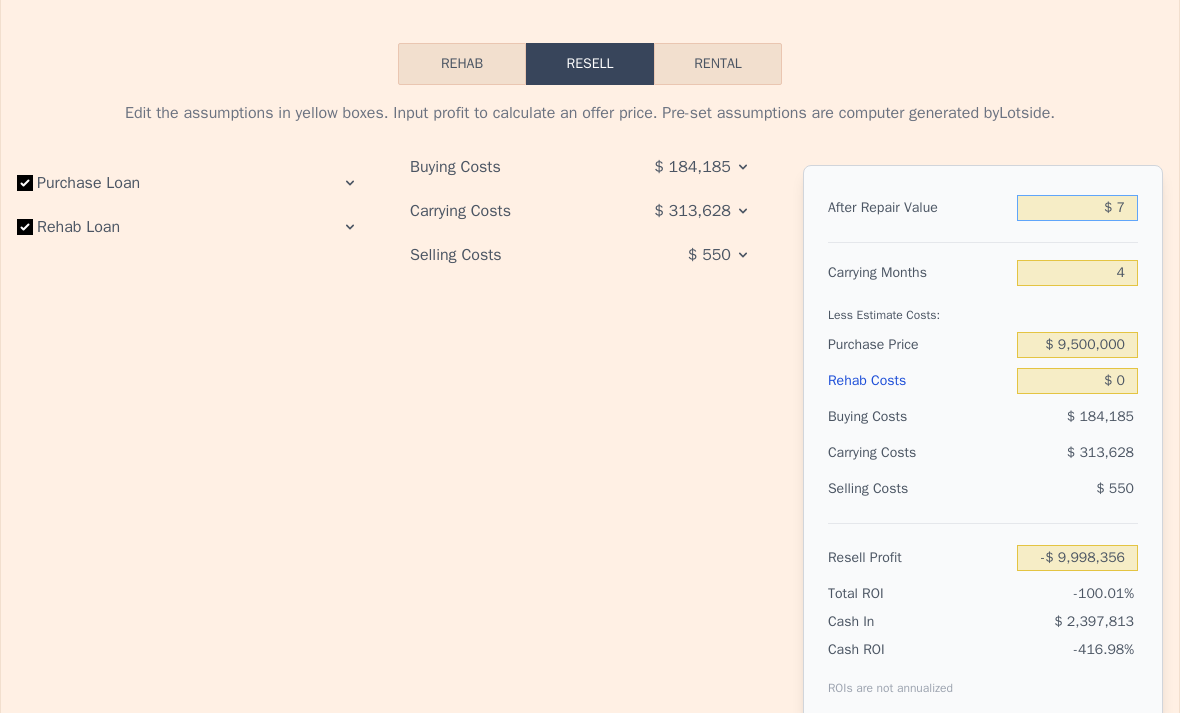type on "$ 75" 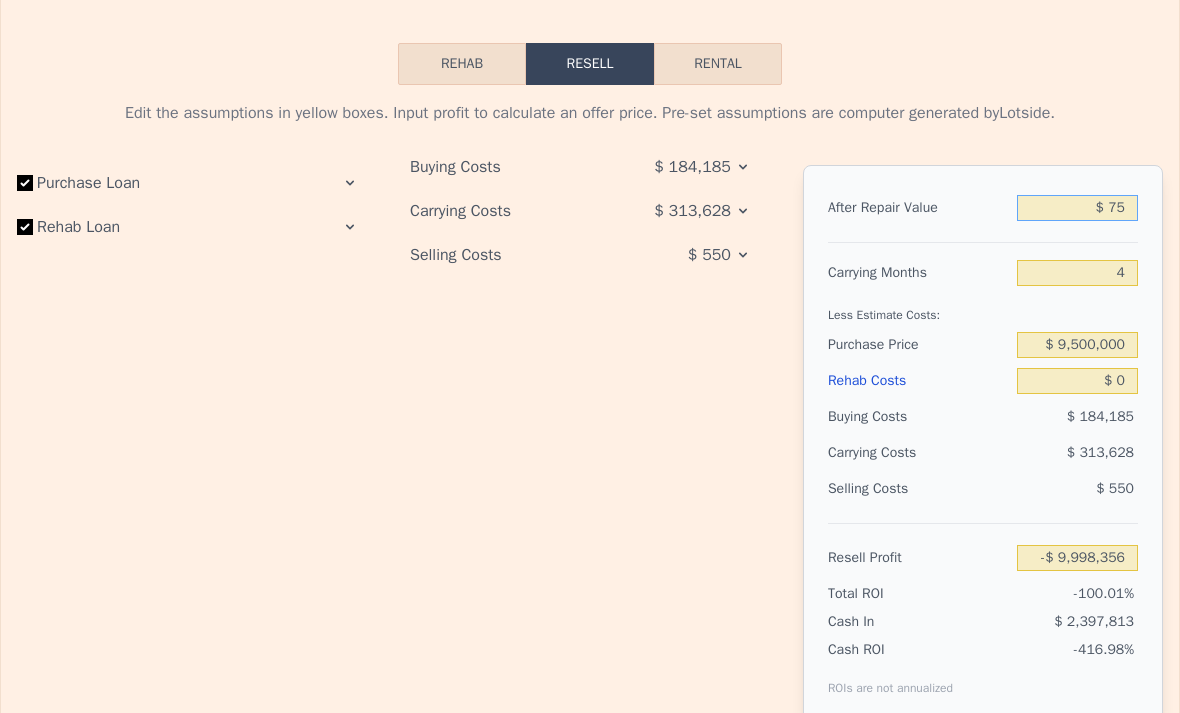type on "-$ 9,998,292" 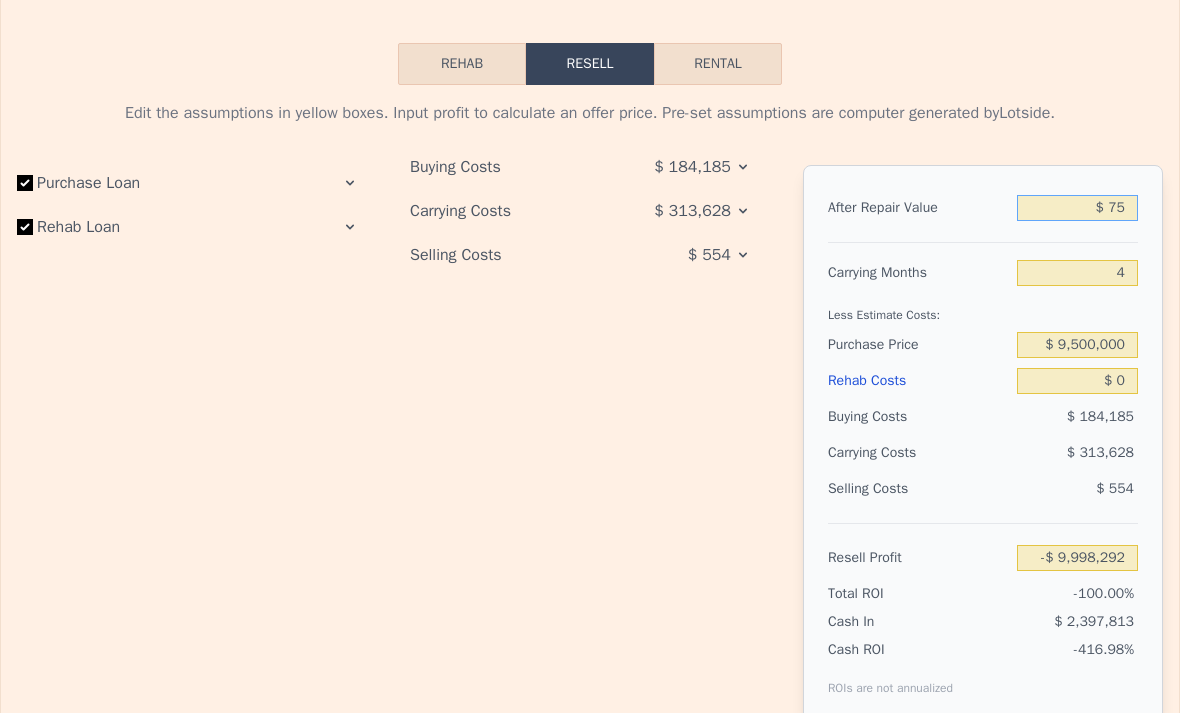 type on "$ 750" 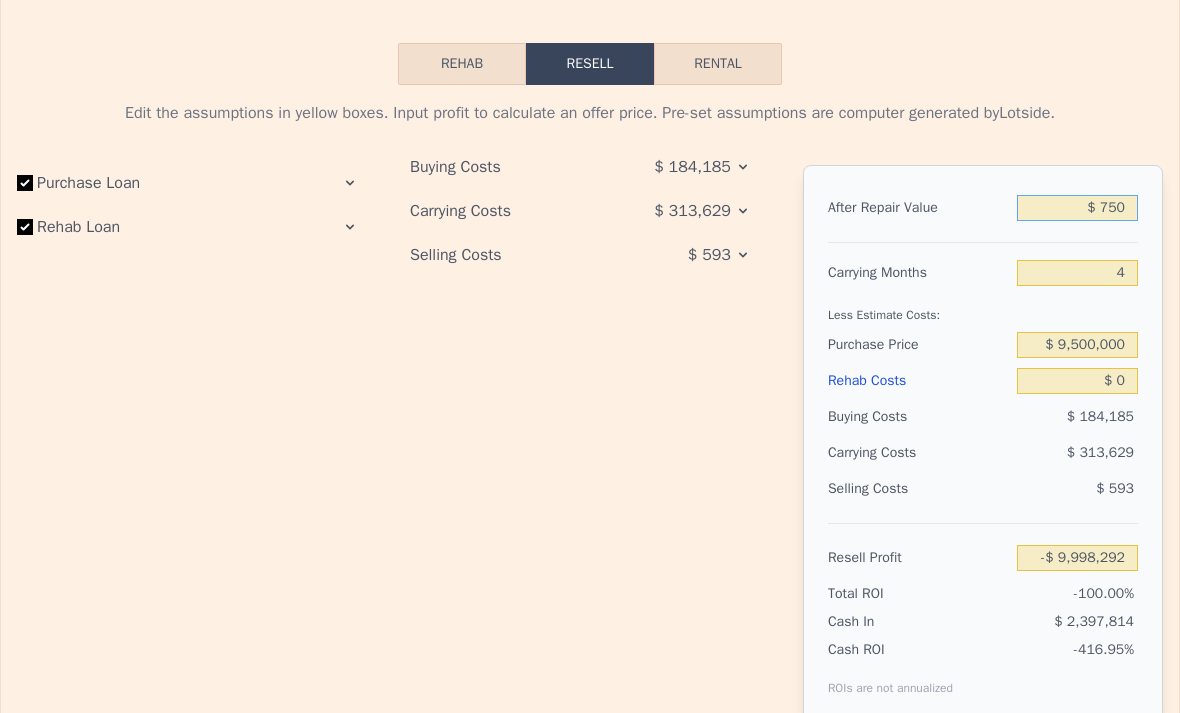 type on "-$ 9,997,657" 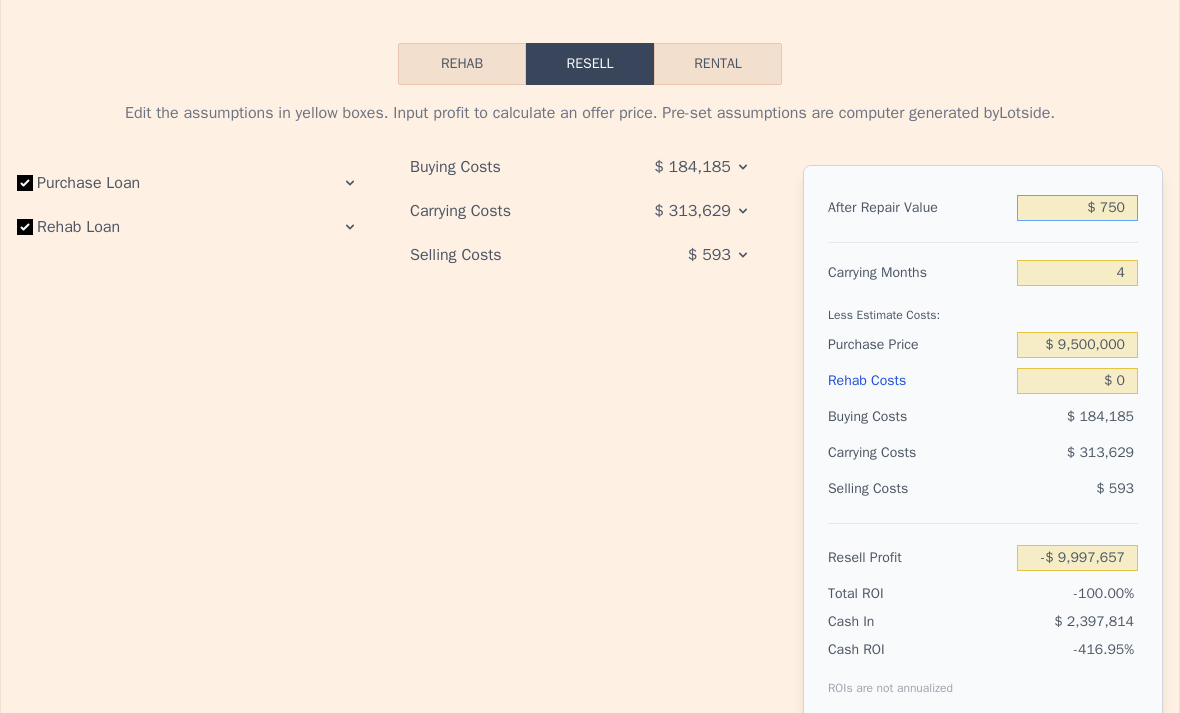 type on "$ 7,500" 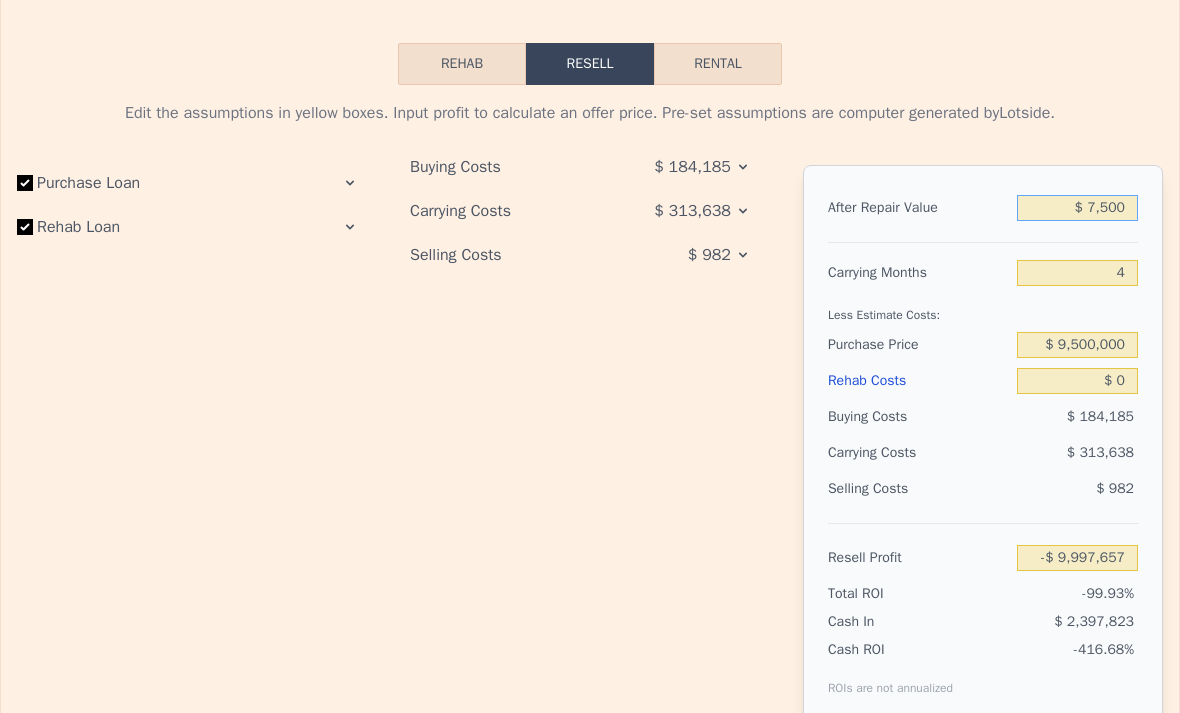 type on "-$ 9,991,305" 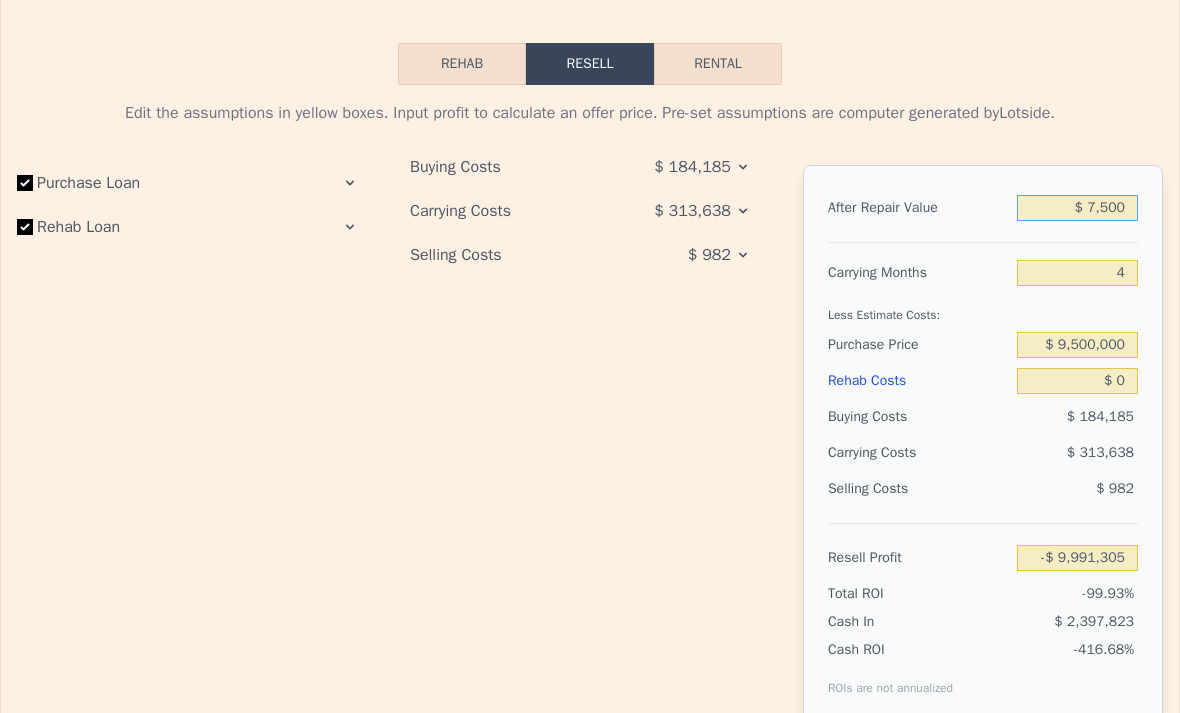 type on "$ 75,000" 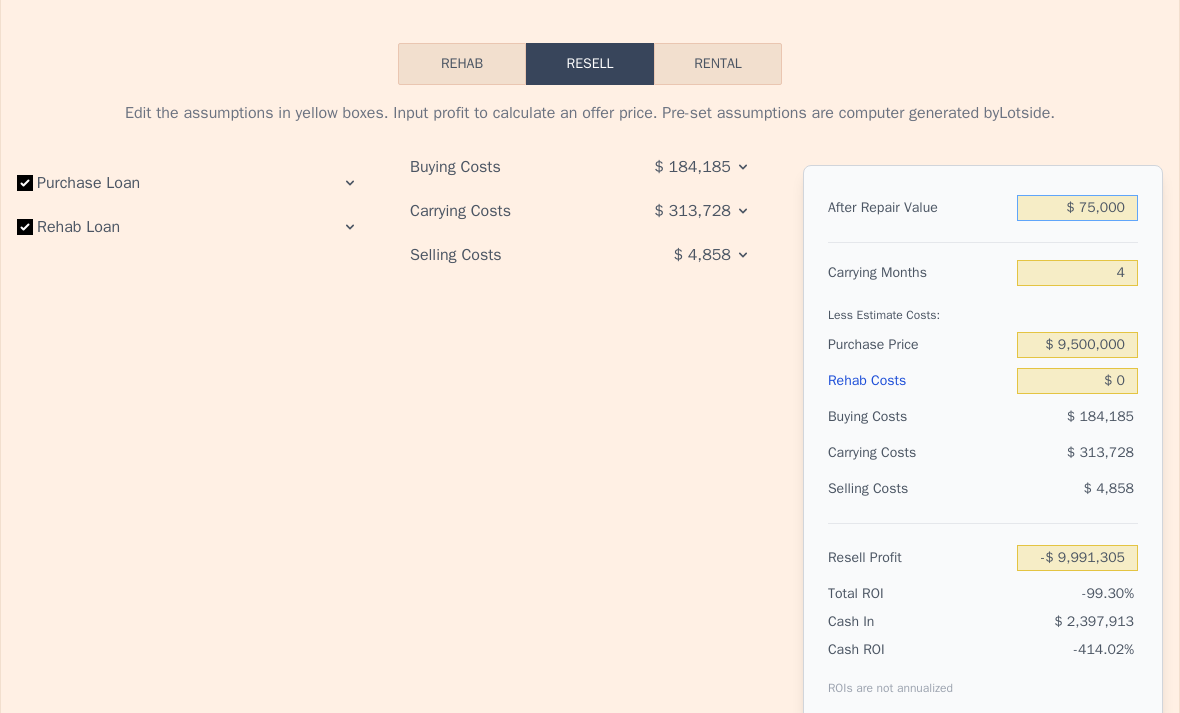 type on "-$ 9,927,771" 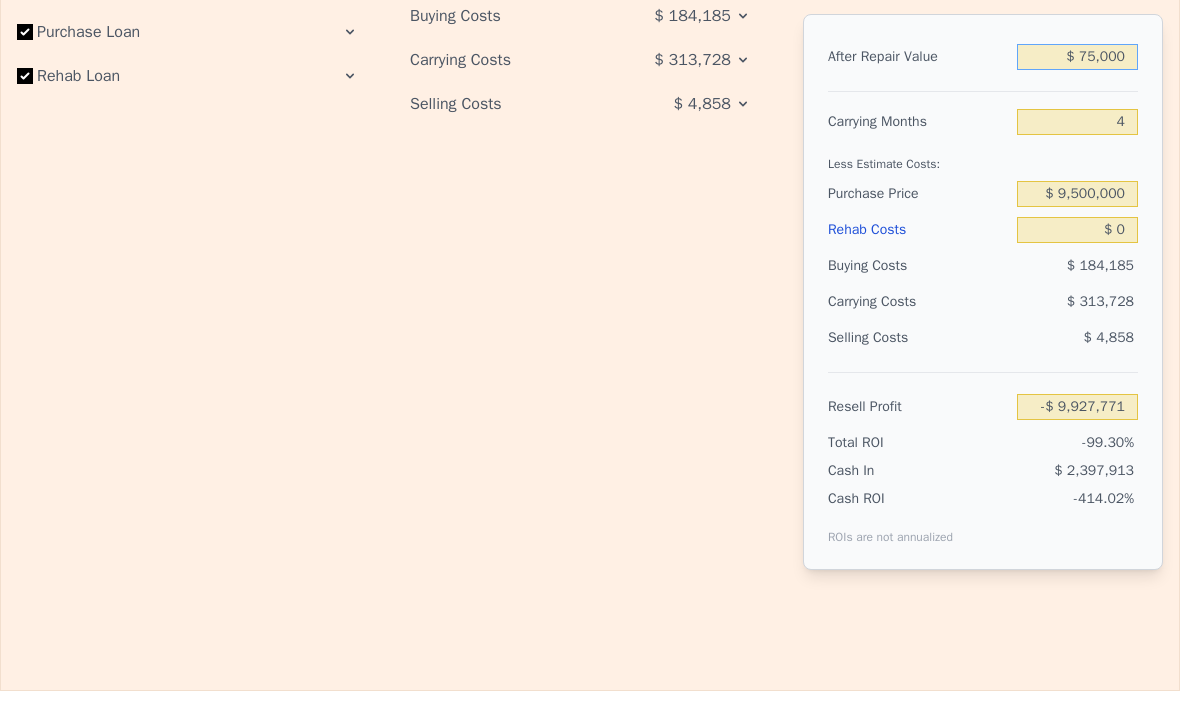 scroll, scrollTop: 3022, scrollLeft: 0, axis: vertical 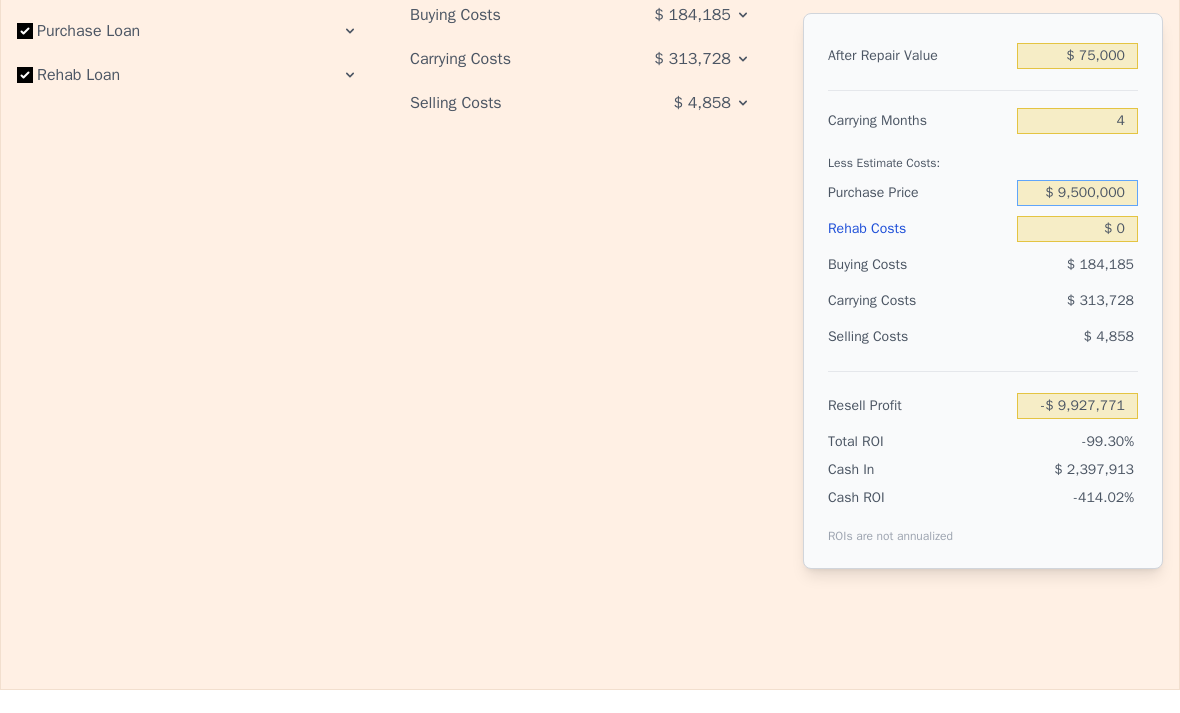 click on "$ 9,500,000" at bounding box center (1077, 193) 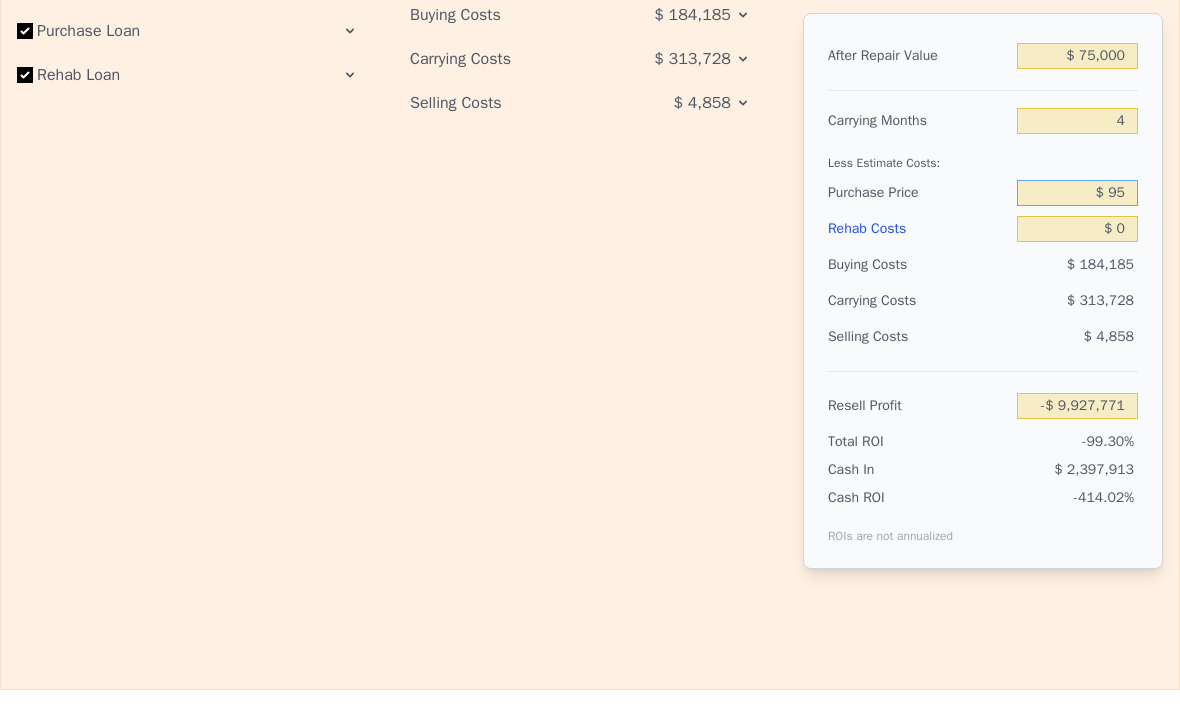 type on "$ 9" 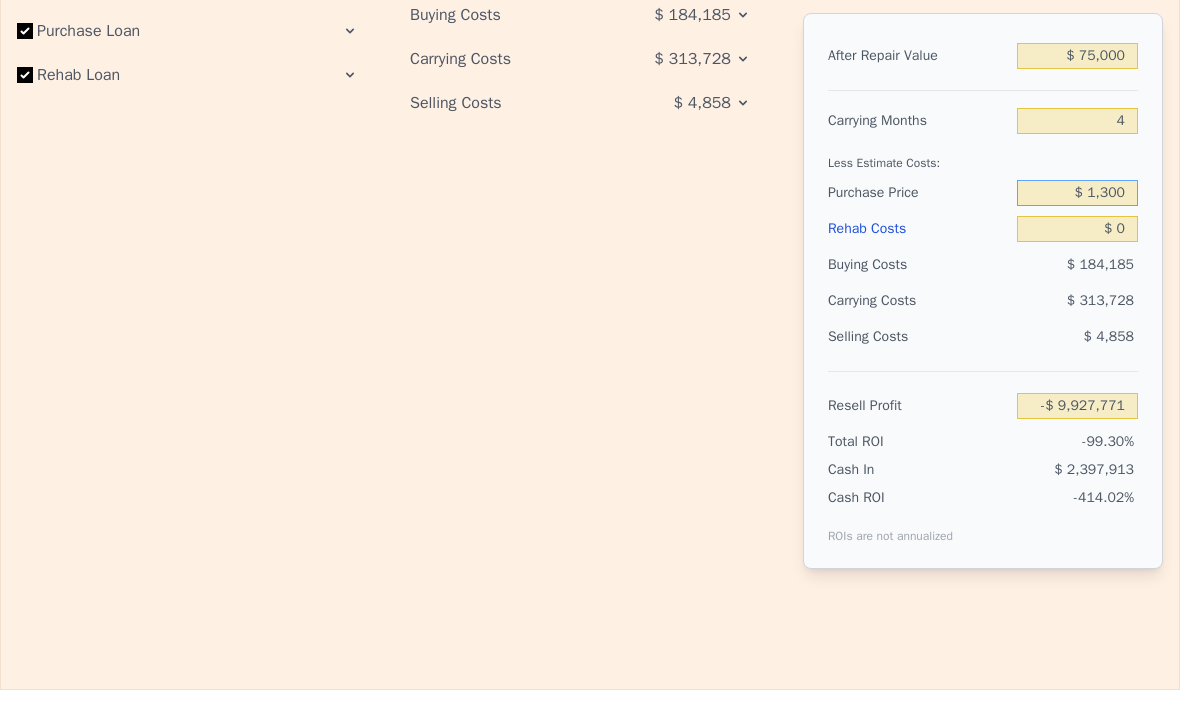 type on "$ 13,000" 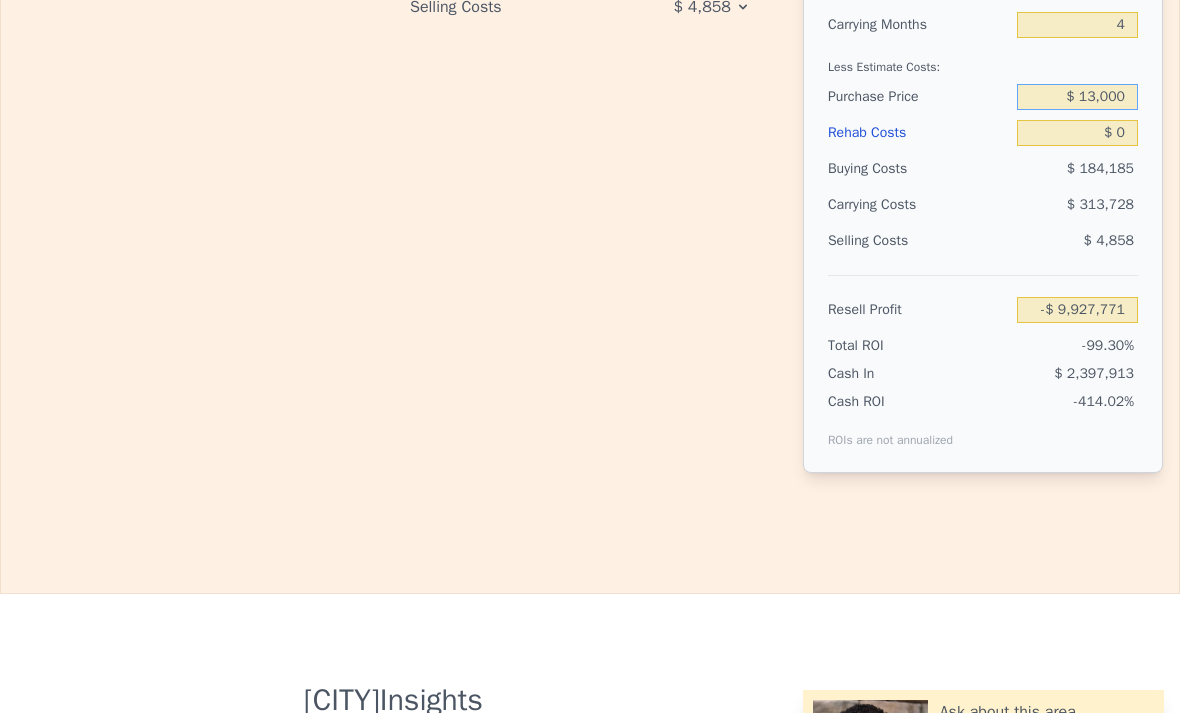 scroll, scrollTop: 3119, scrollLeft: 0, axis: vertical 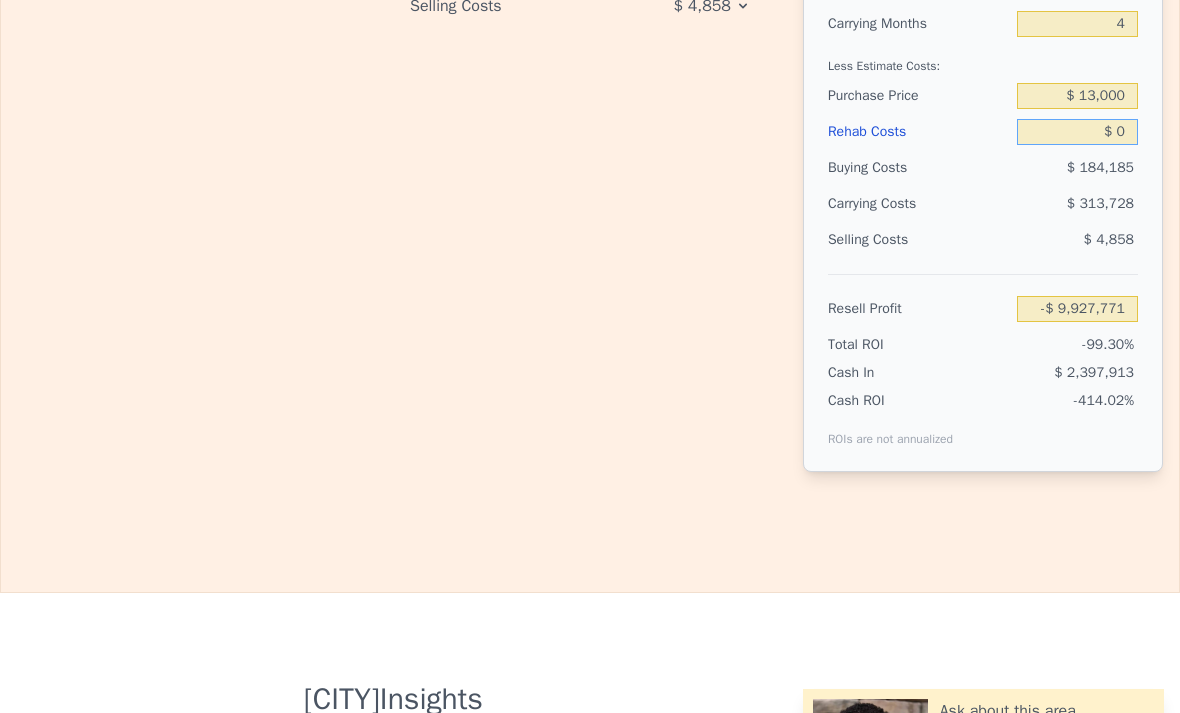 click on "$ 0" at bounding box center (1077, 132) 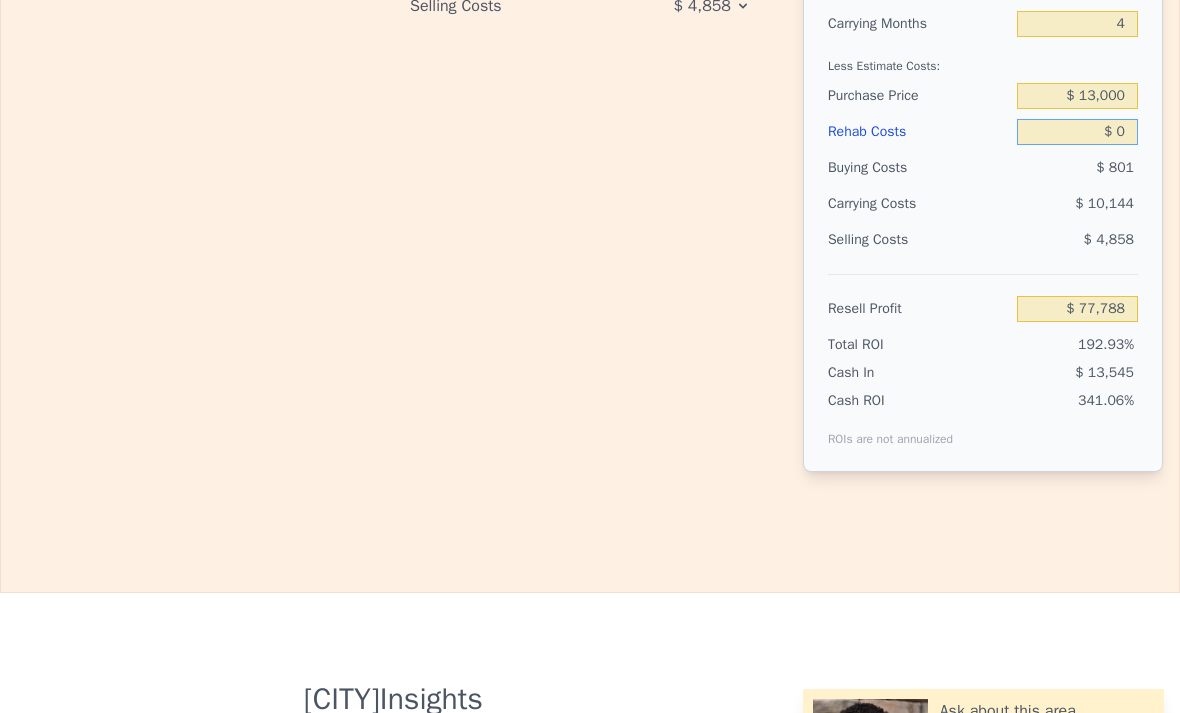 type on "$ 46,197" 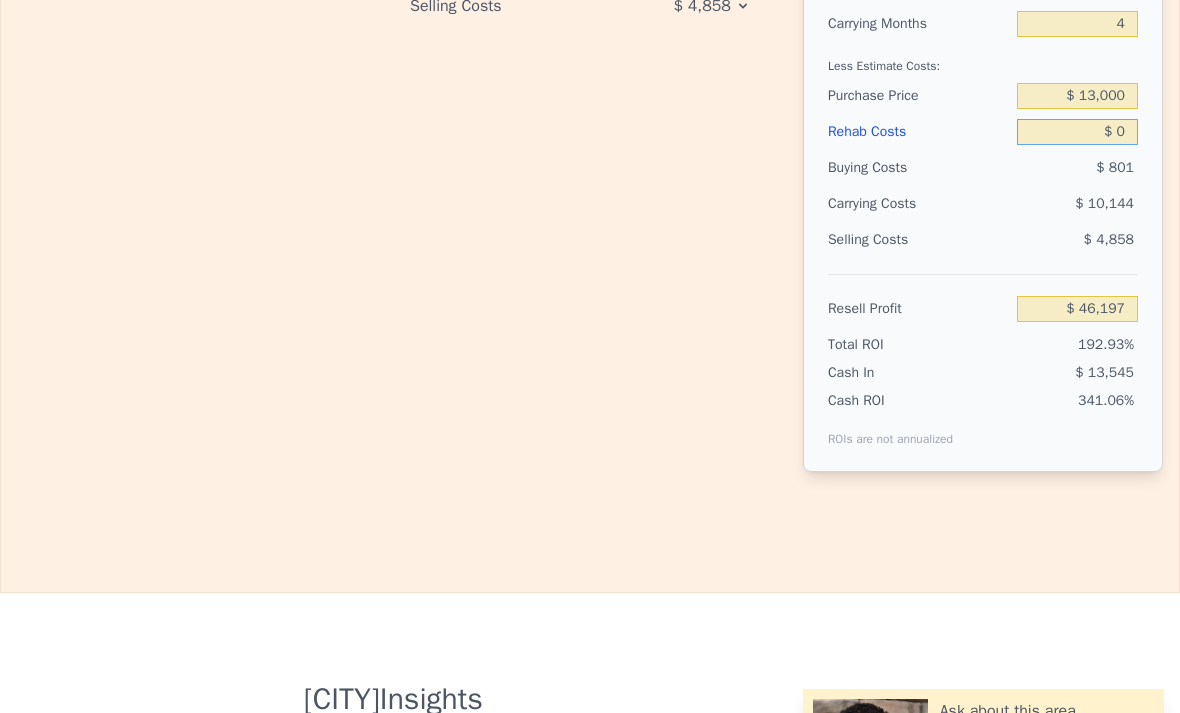 click on "$ 0" at bounding box center (1077, 132) 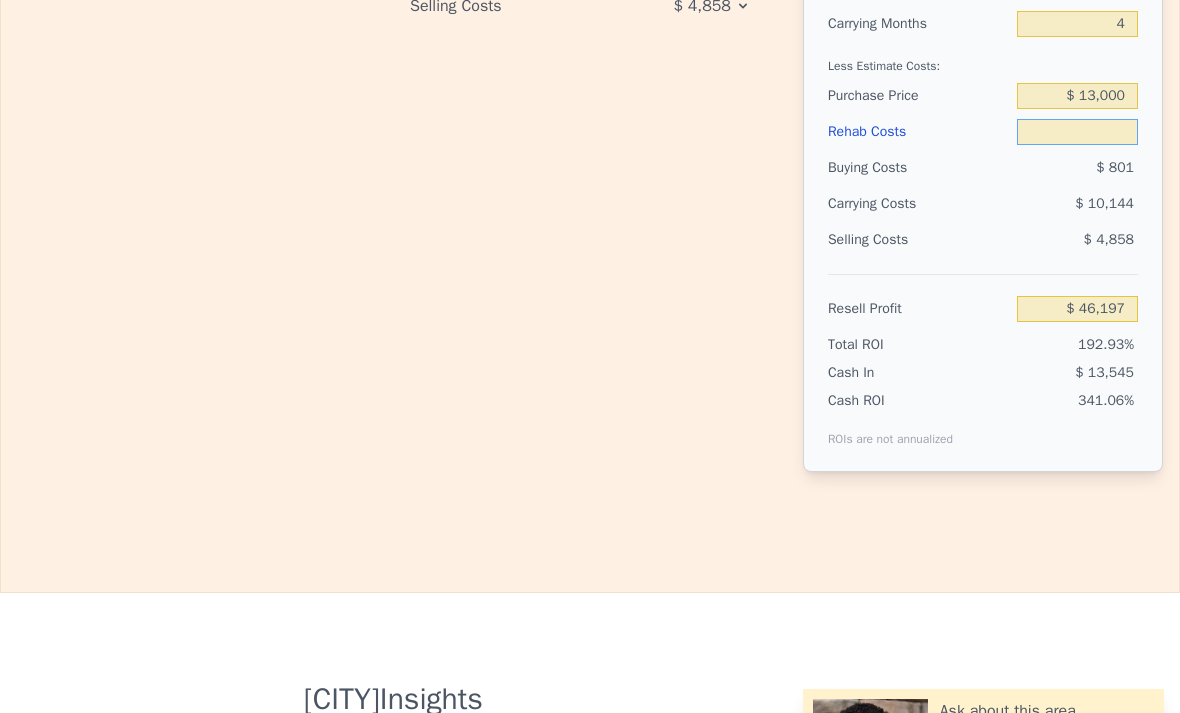 type on "$ 2" 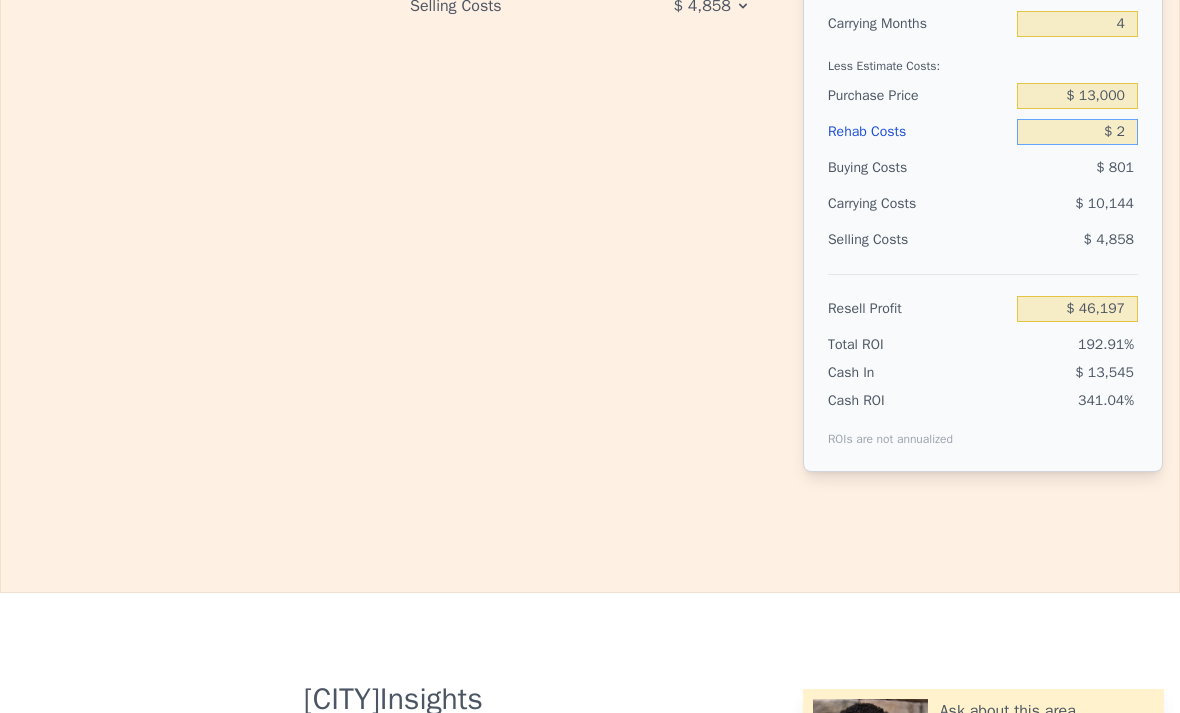 type on "$ 46,195" 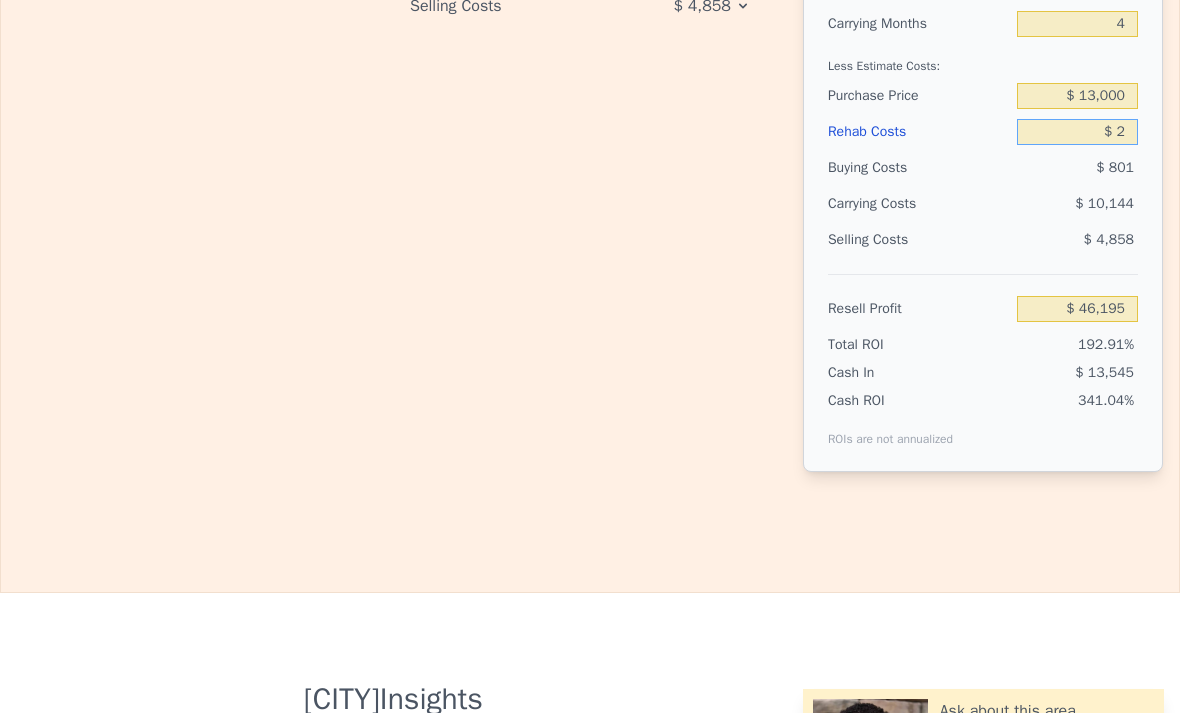type on "$ 25" 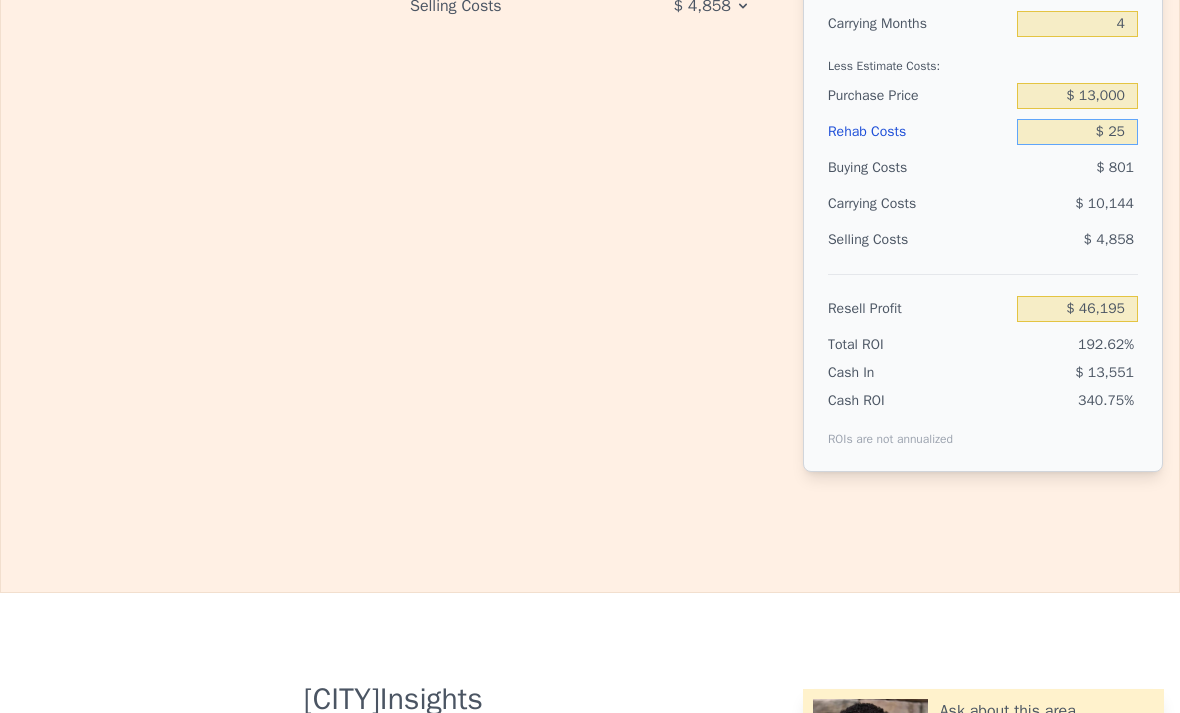 type on "$ 46,172" 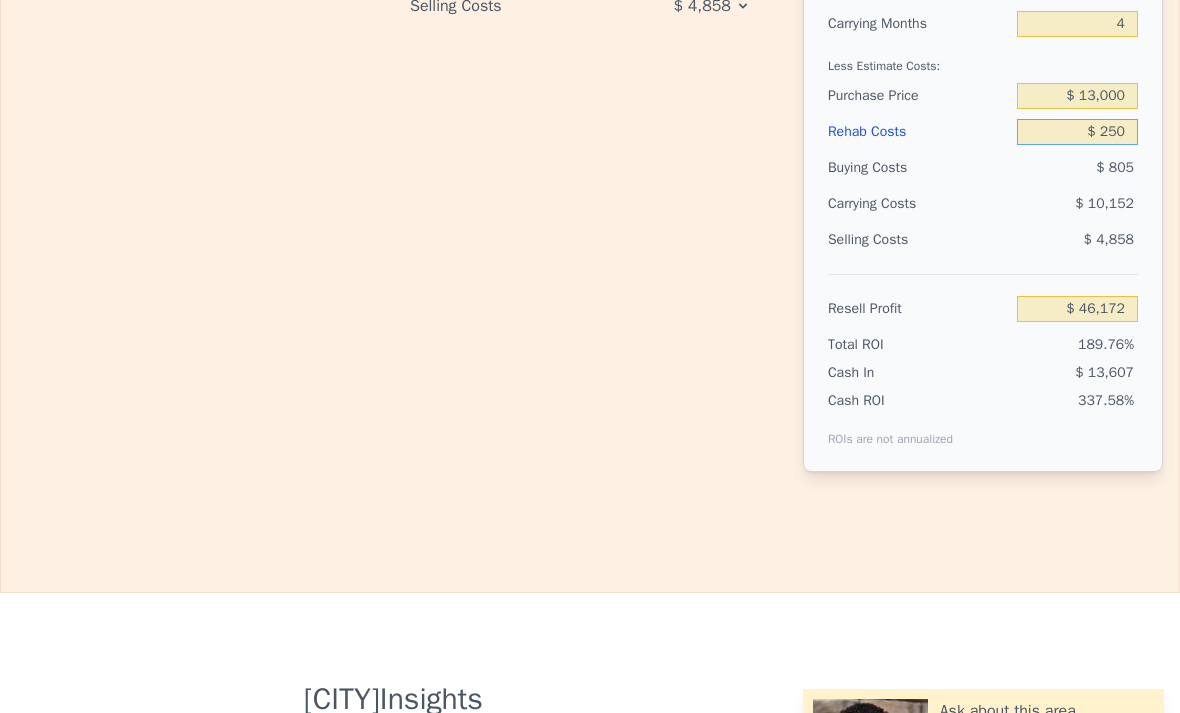 type on "$ 2,500" 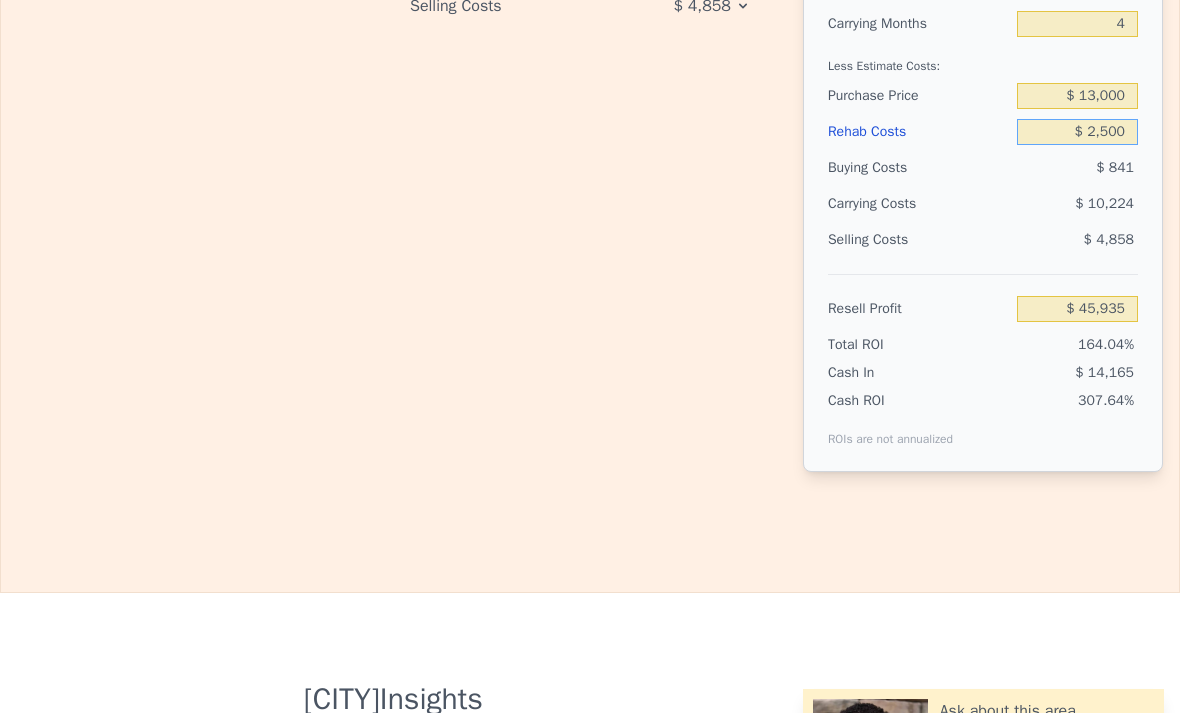 type on "$ 43,577" 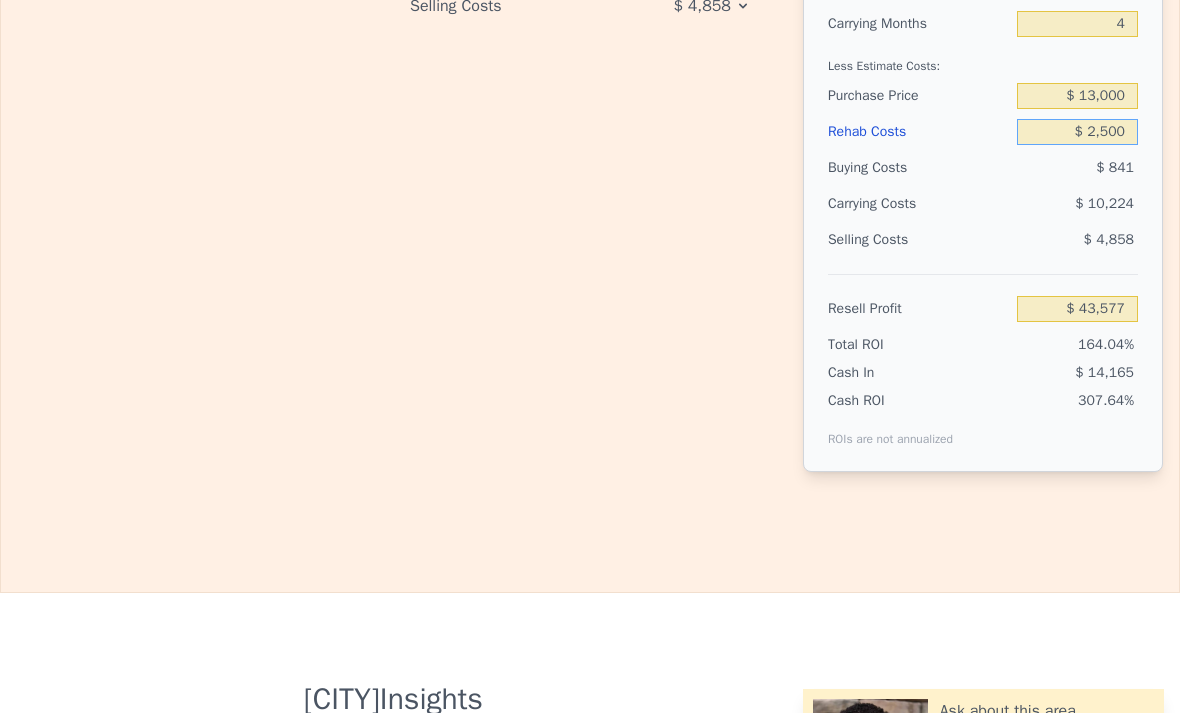 type on "$ 25,000" 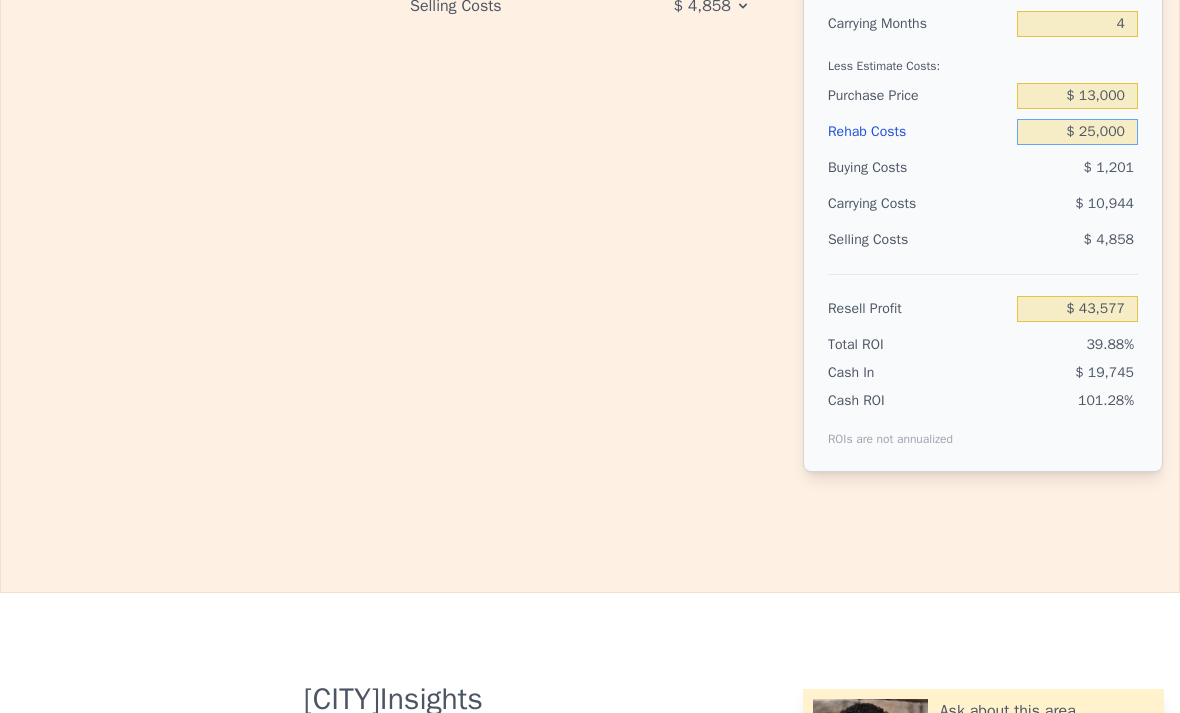 type on "$ 19,997" 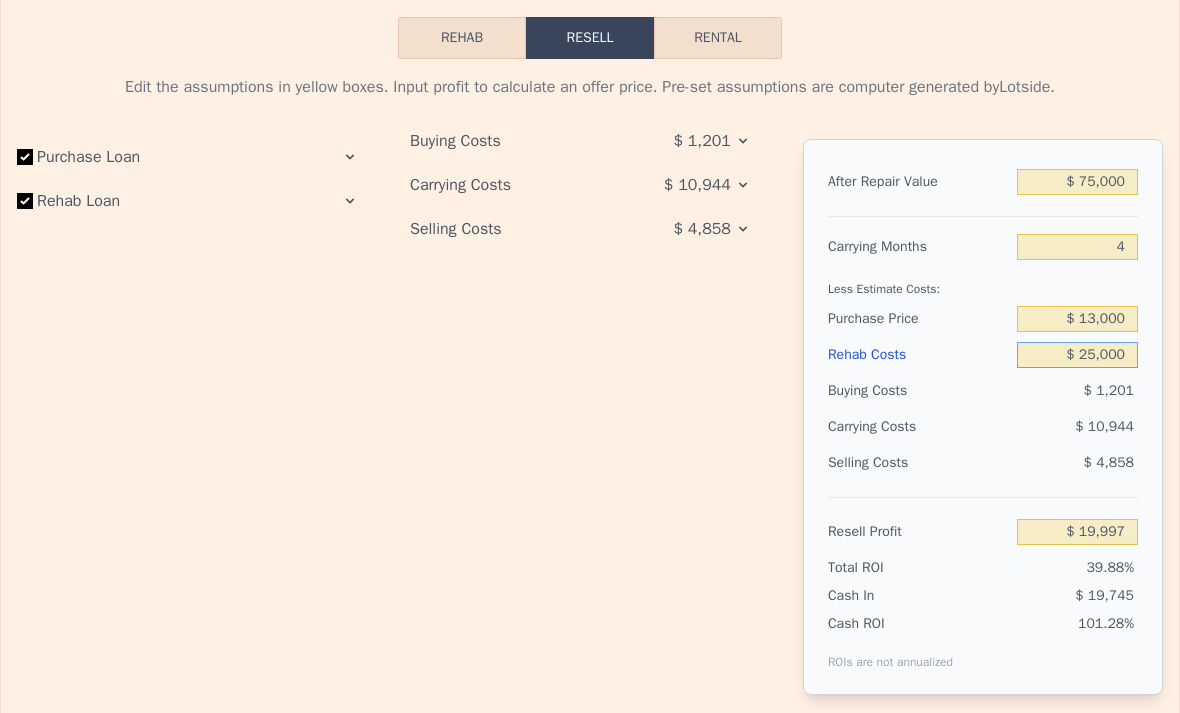 scroll, scrollTop: 2923, scrollLeft: 0, axis: vertical 